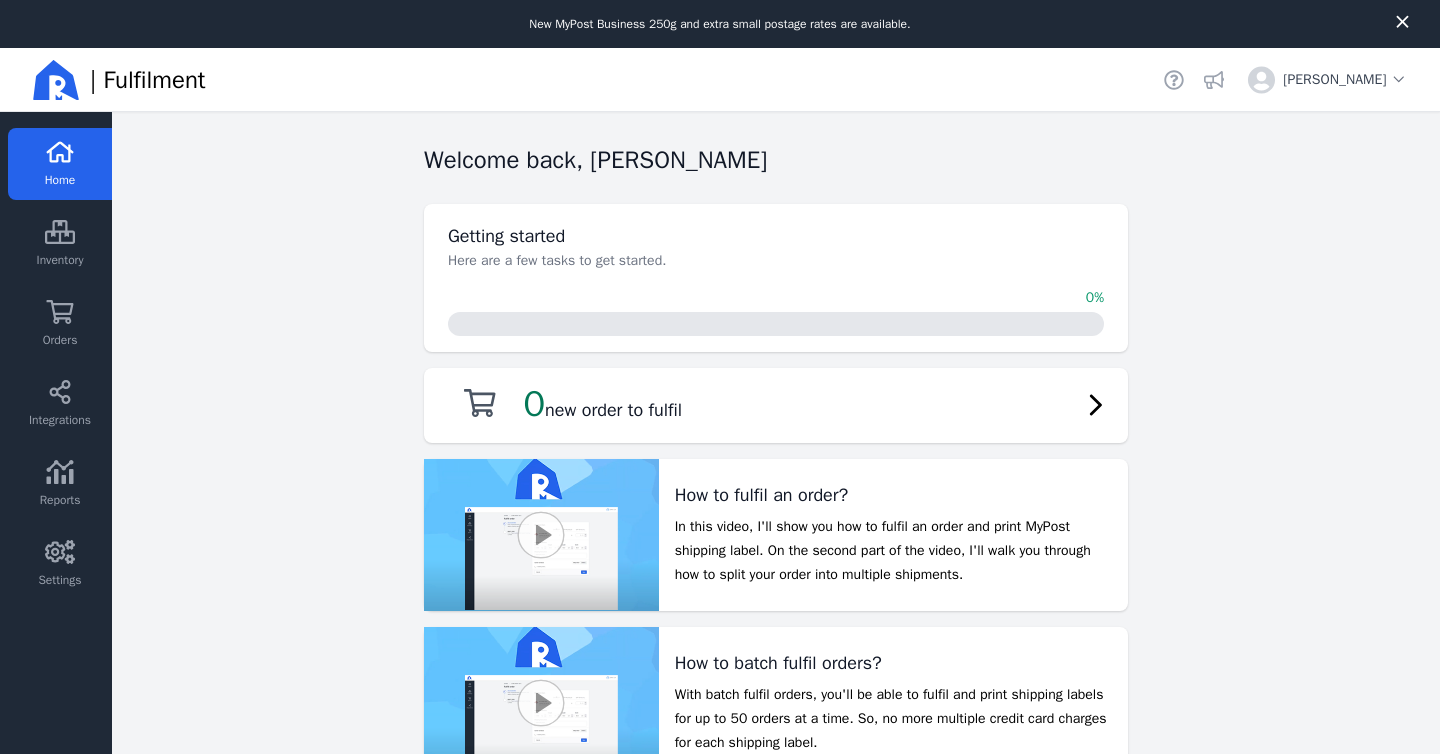 scroll, scrollTop: 0, scrollLeft: 0, axis: both 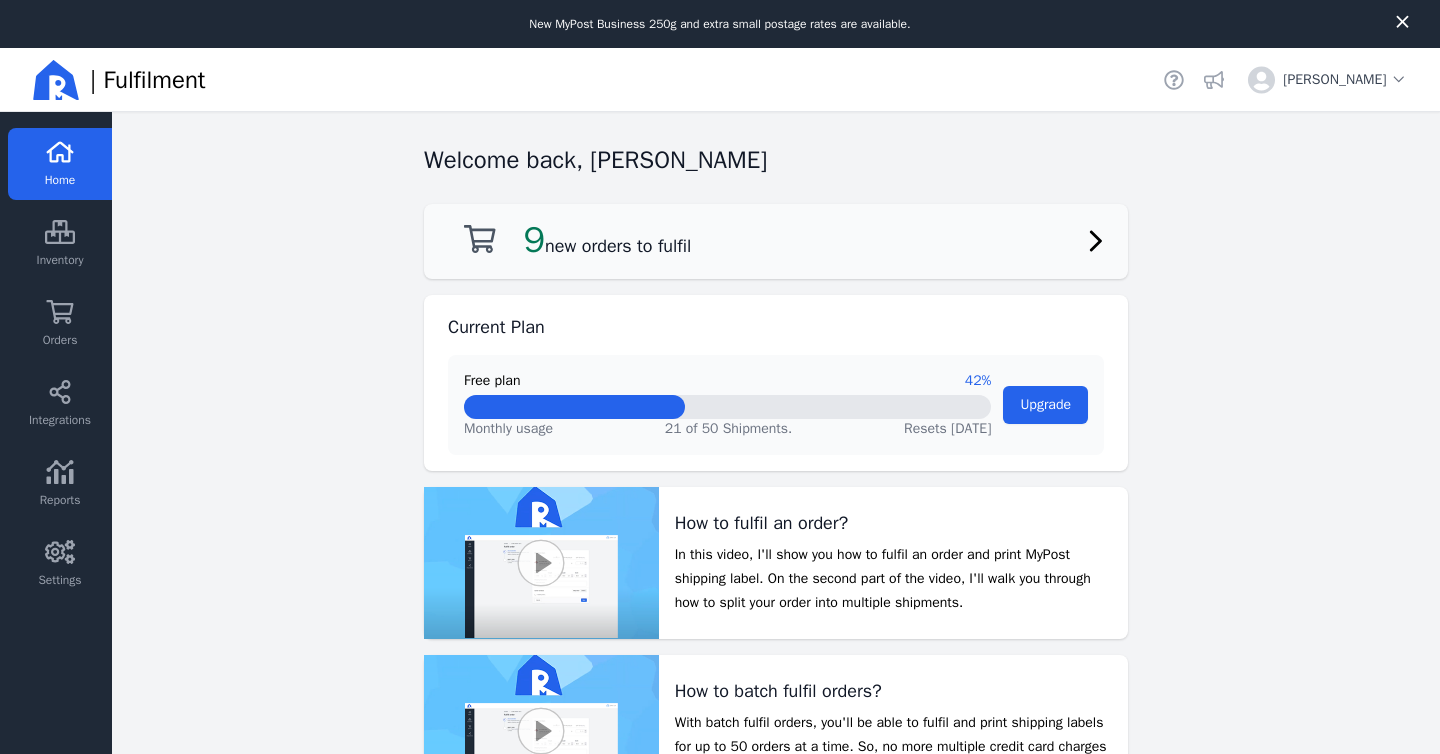 click on "9  new orders to fulfil" 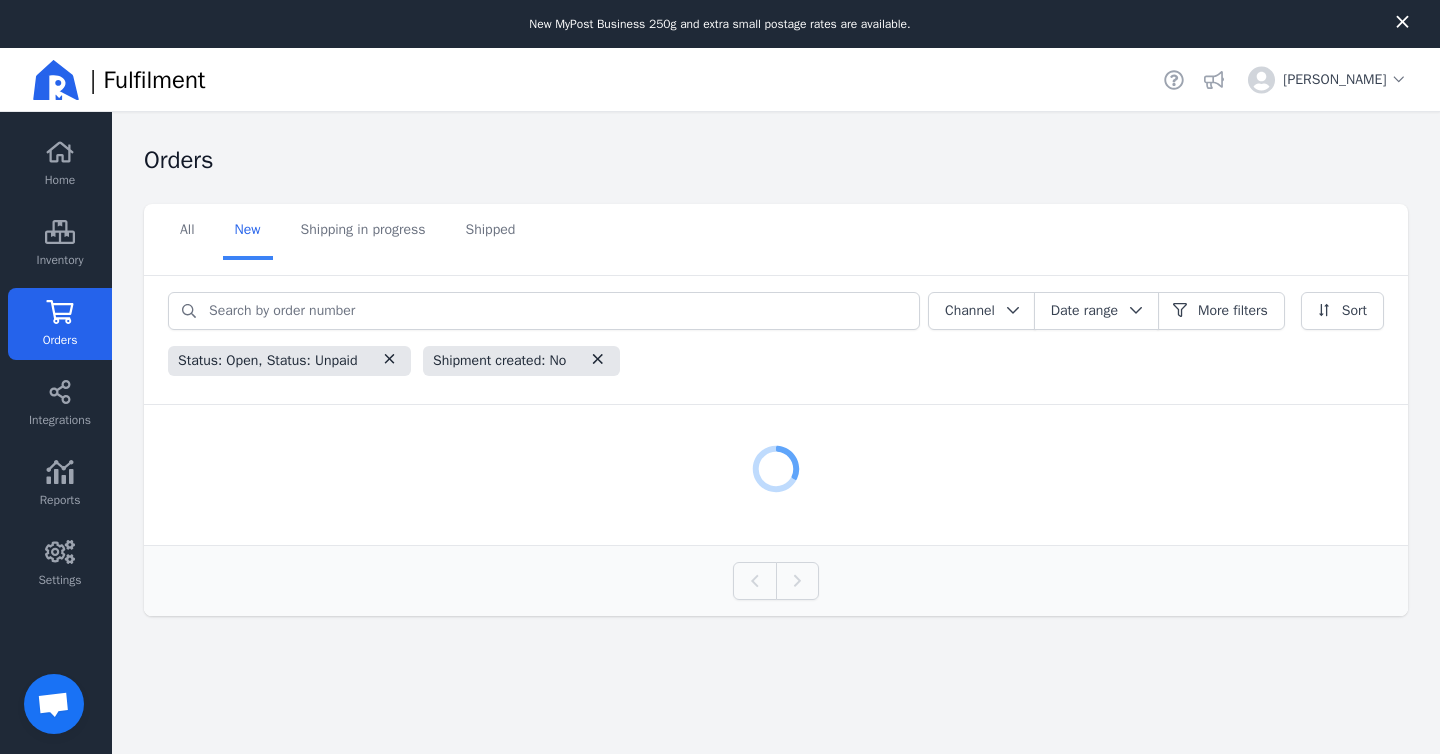scroll, scrollTop: 326, scrollLeft: 0, axis: vertical 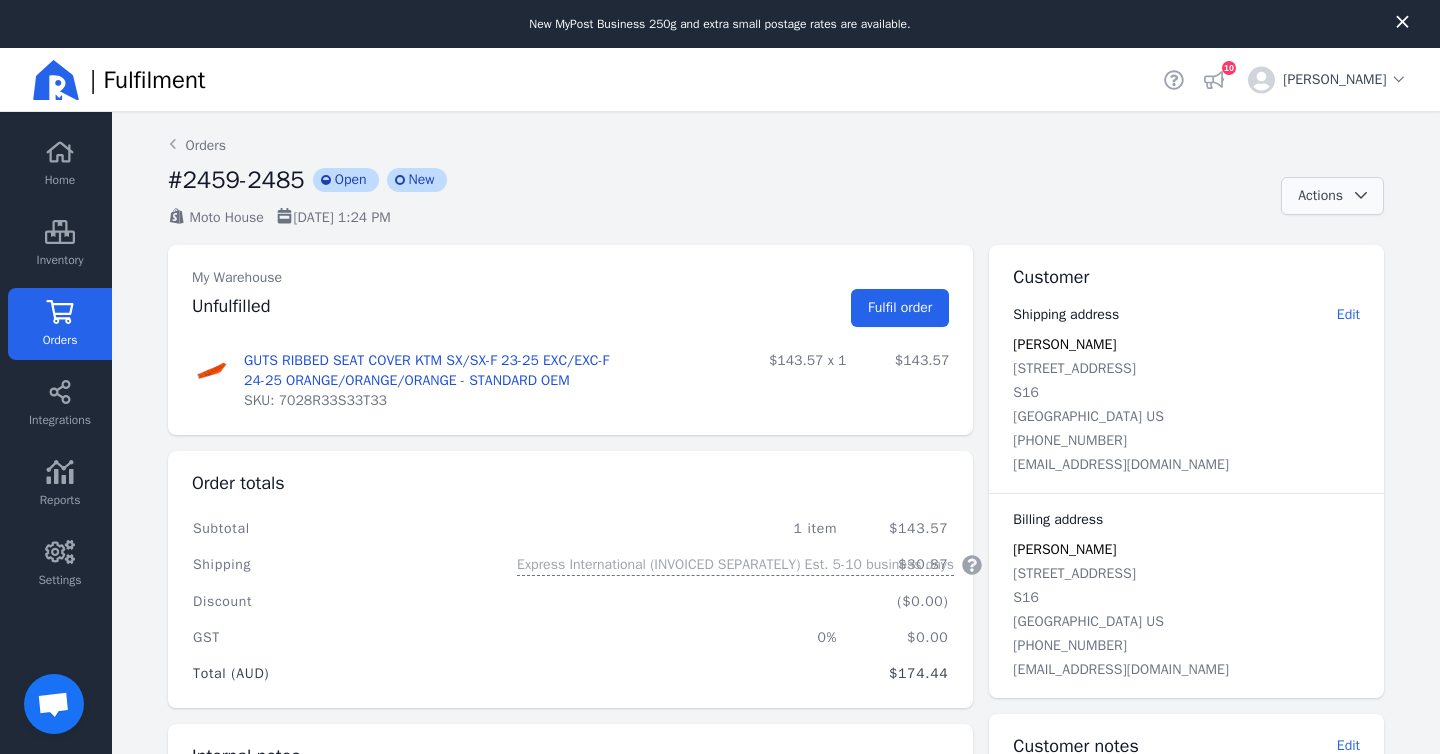 click on "Actions" at bounding box center [1320, 195] 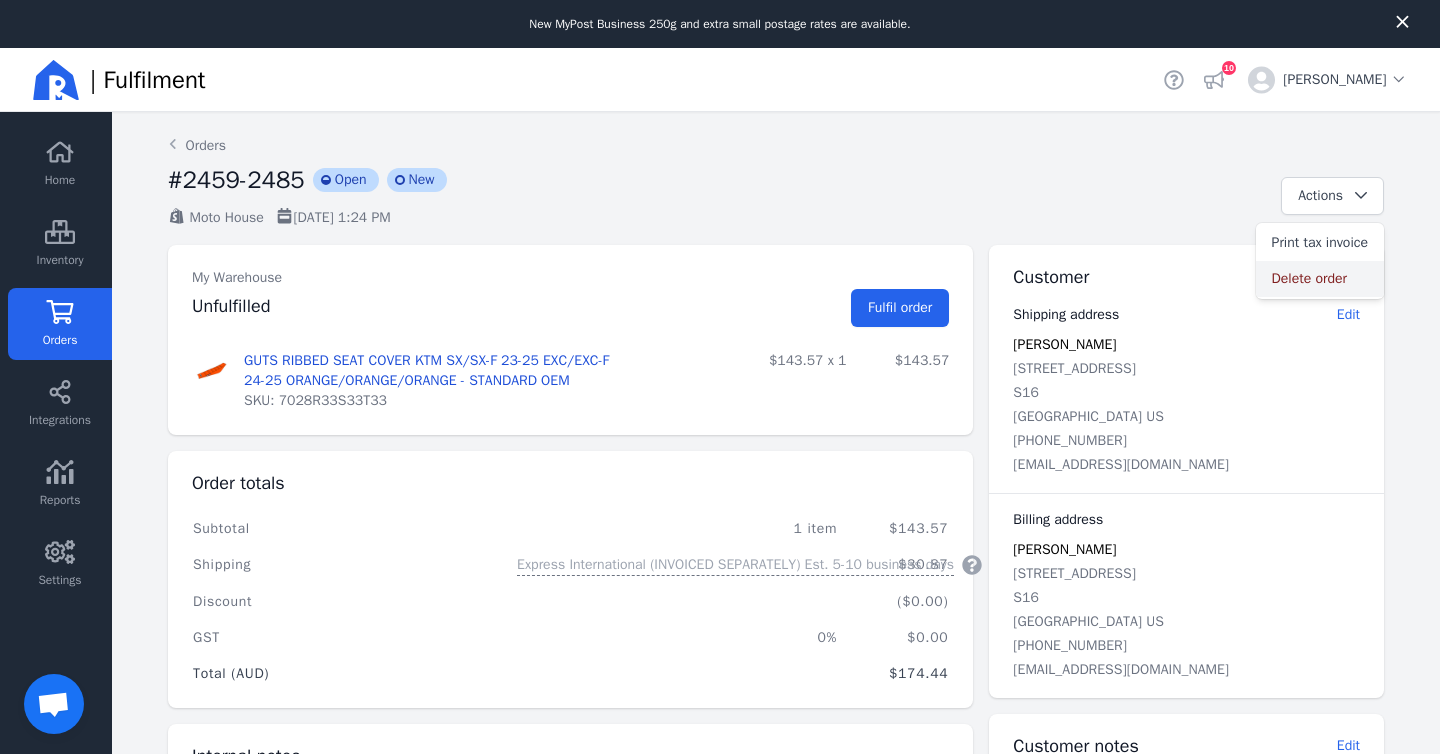 click on "Delete order" at bounding box center (1320, 279) 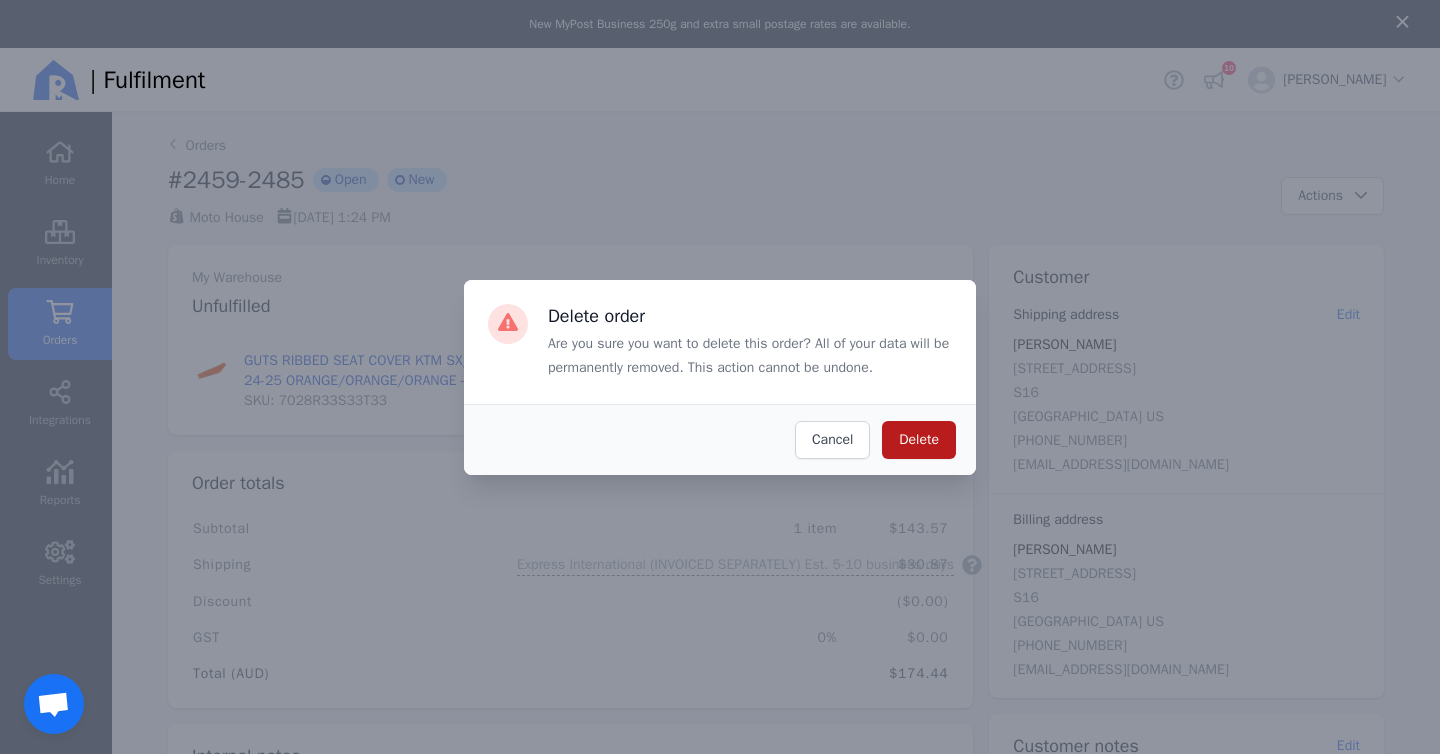 click on "Delete" at bounding box center (919, 439) 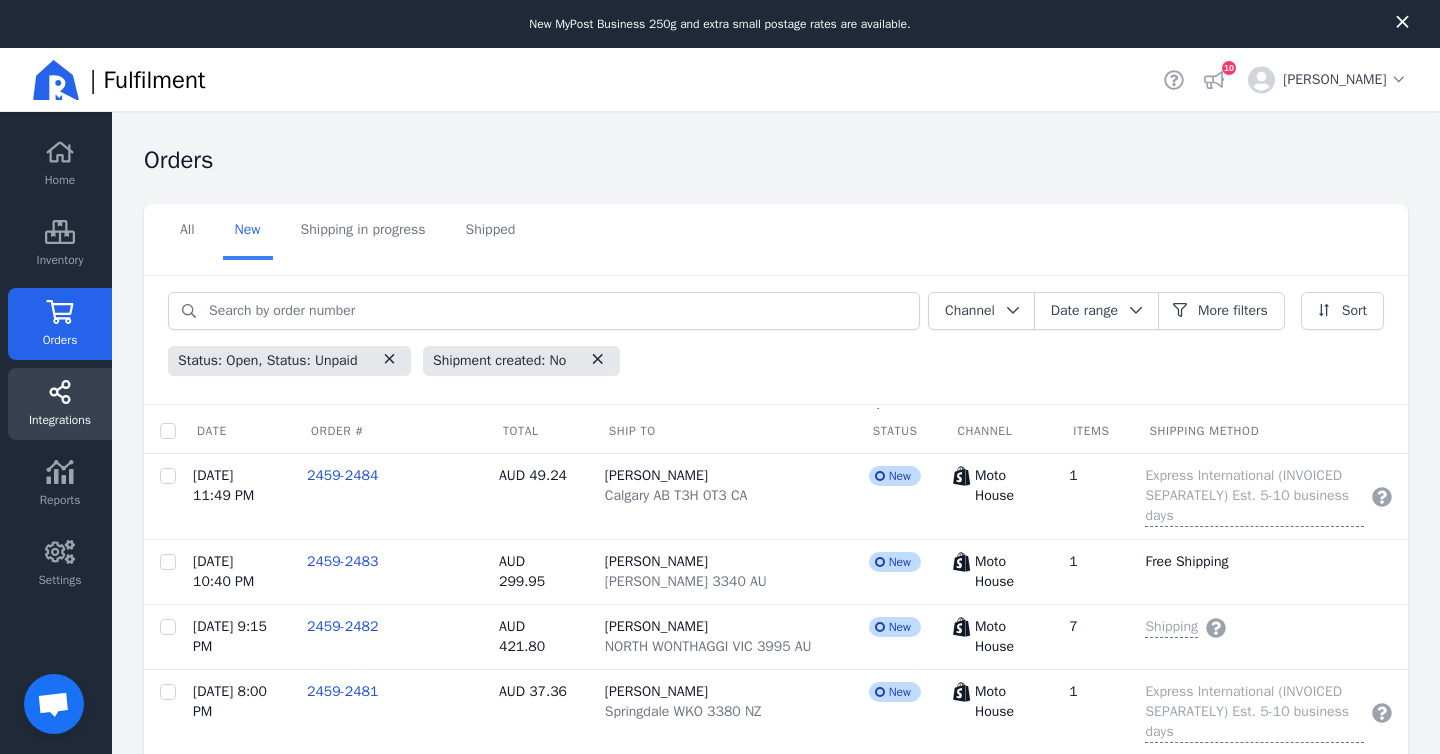click 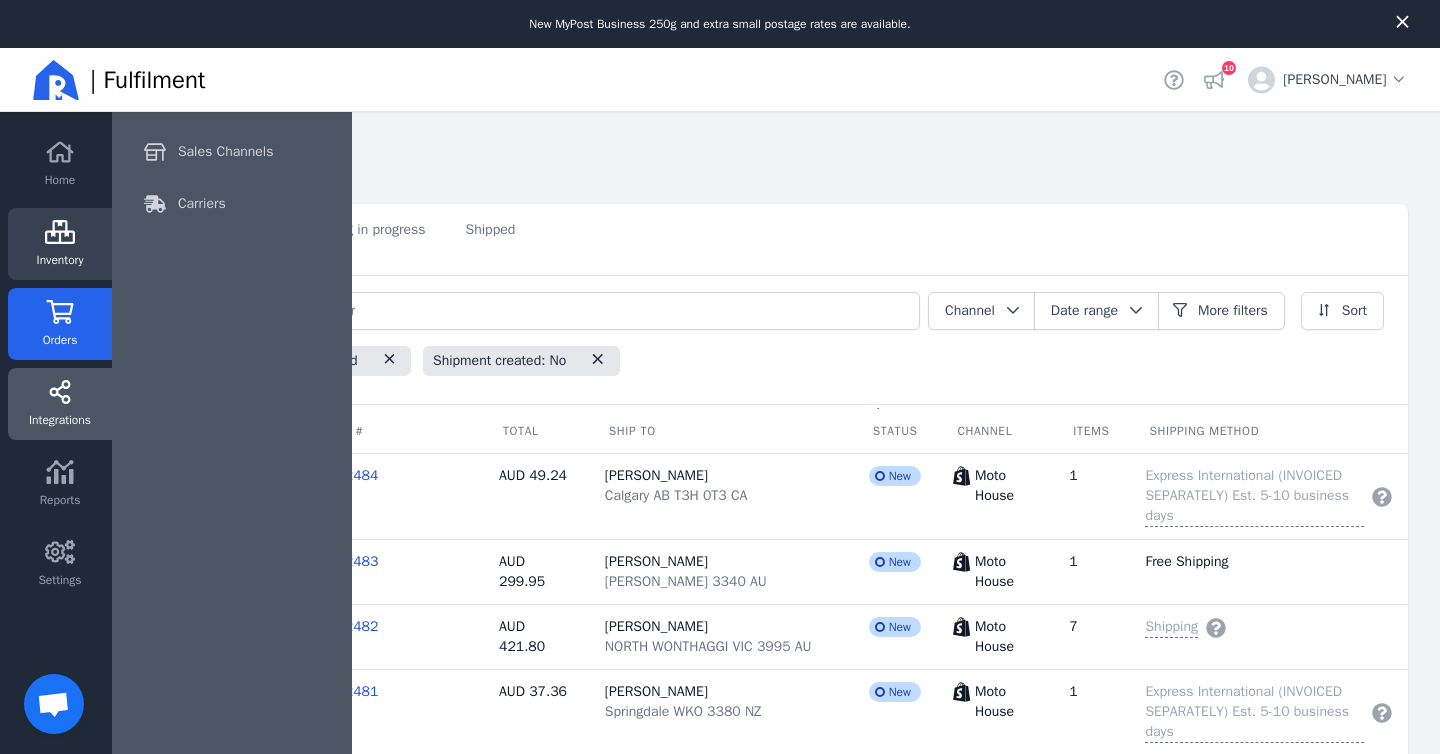 click on "Inventory" 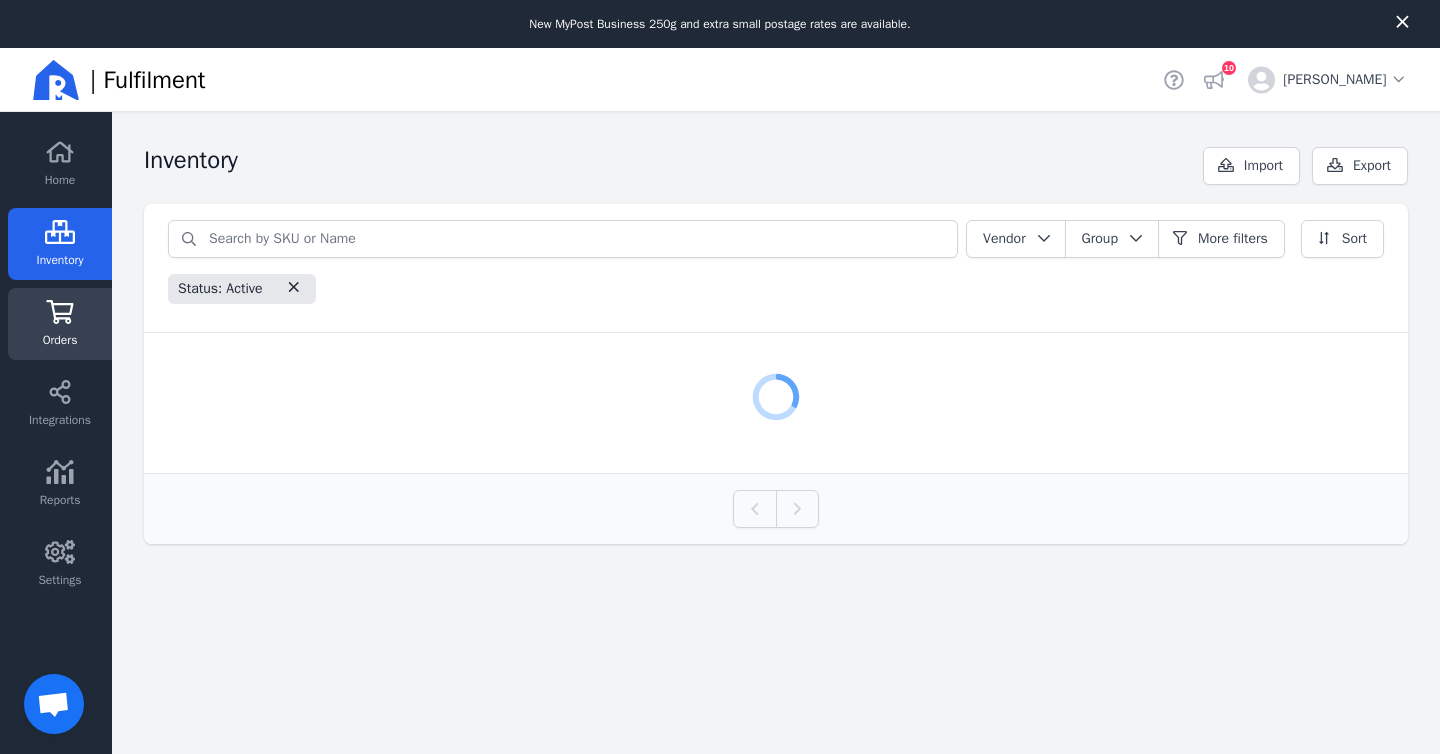 click on "Orders" 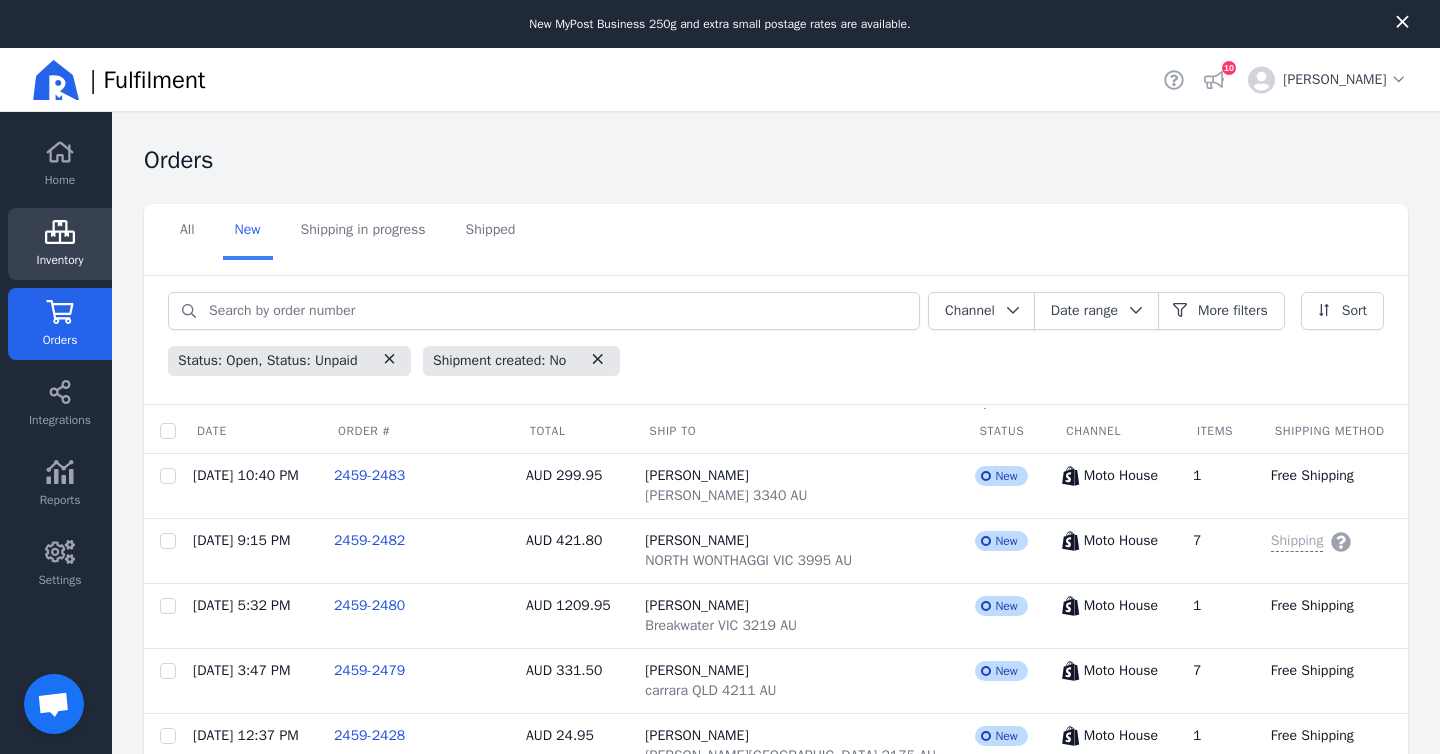 click on "Inventory" 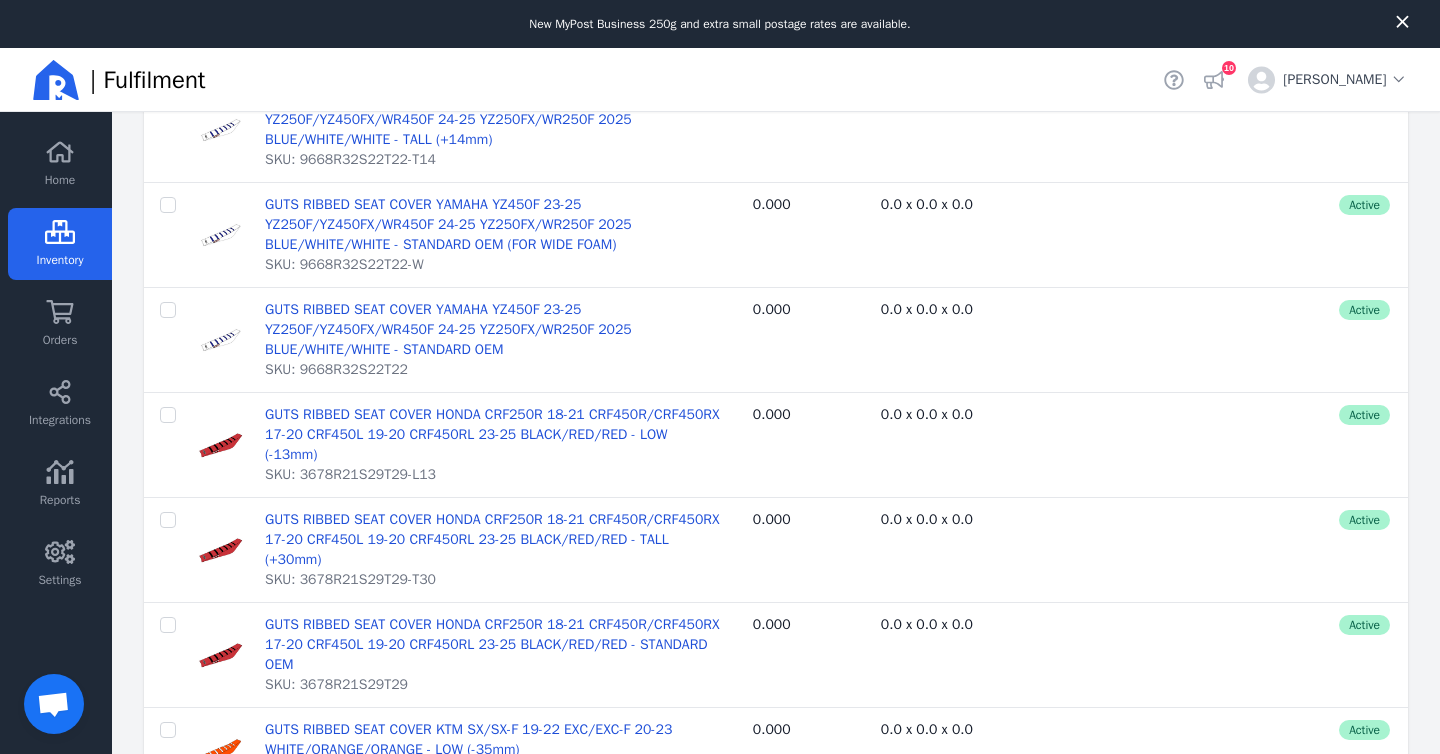 scroll, scrollTop: 4092, scrollLeft: 0, axis: vertical 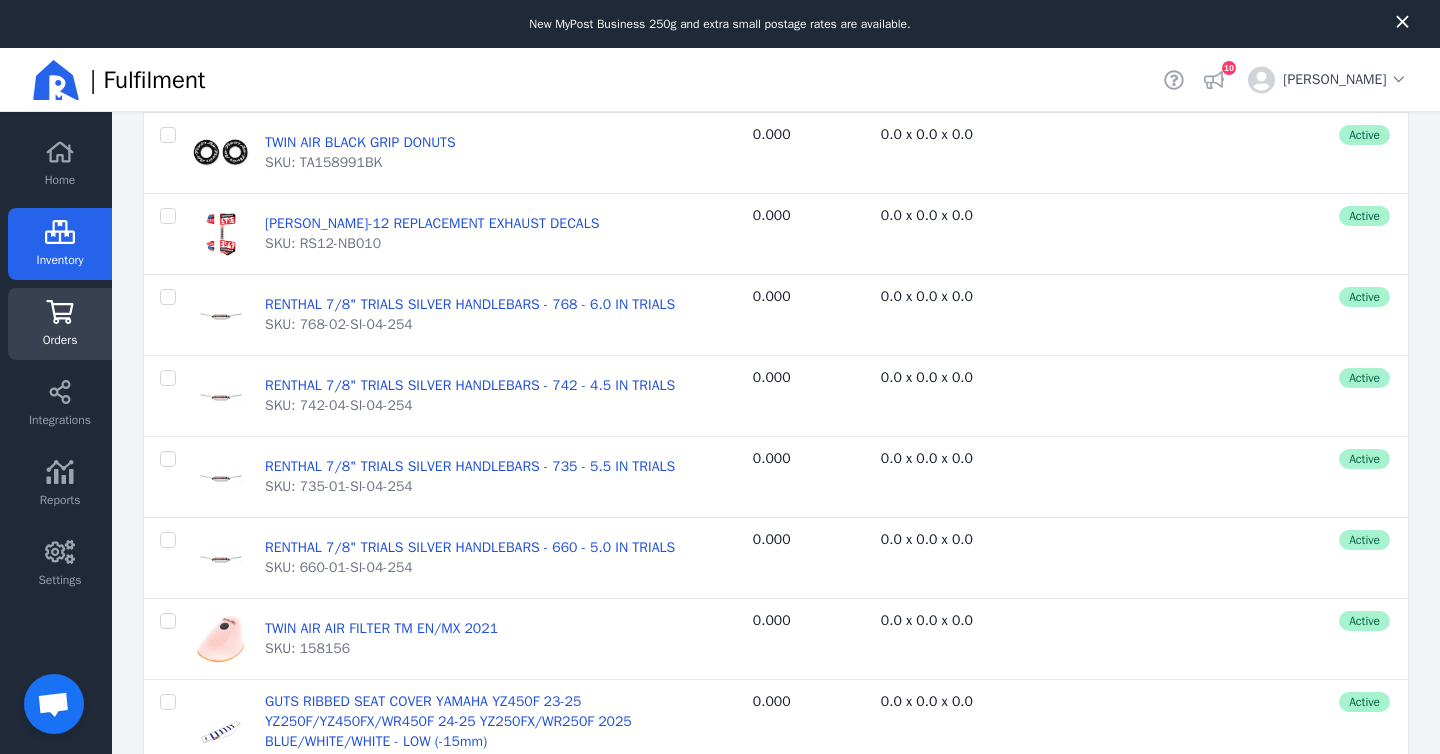 click 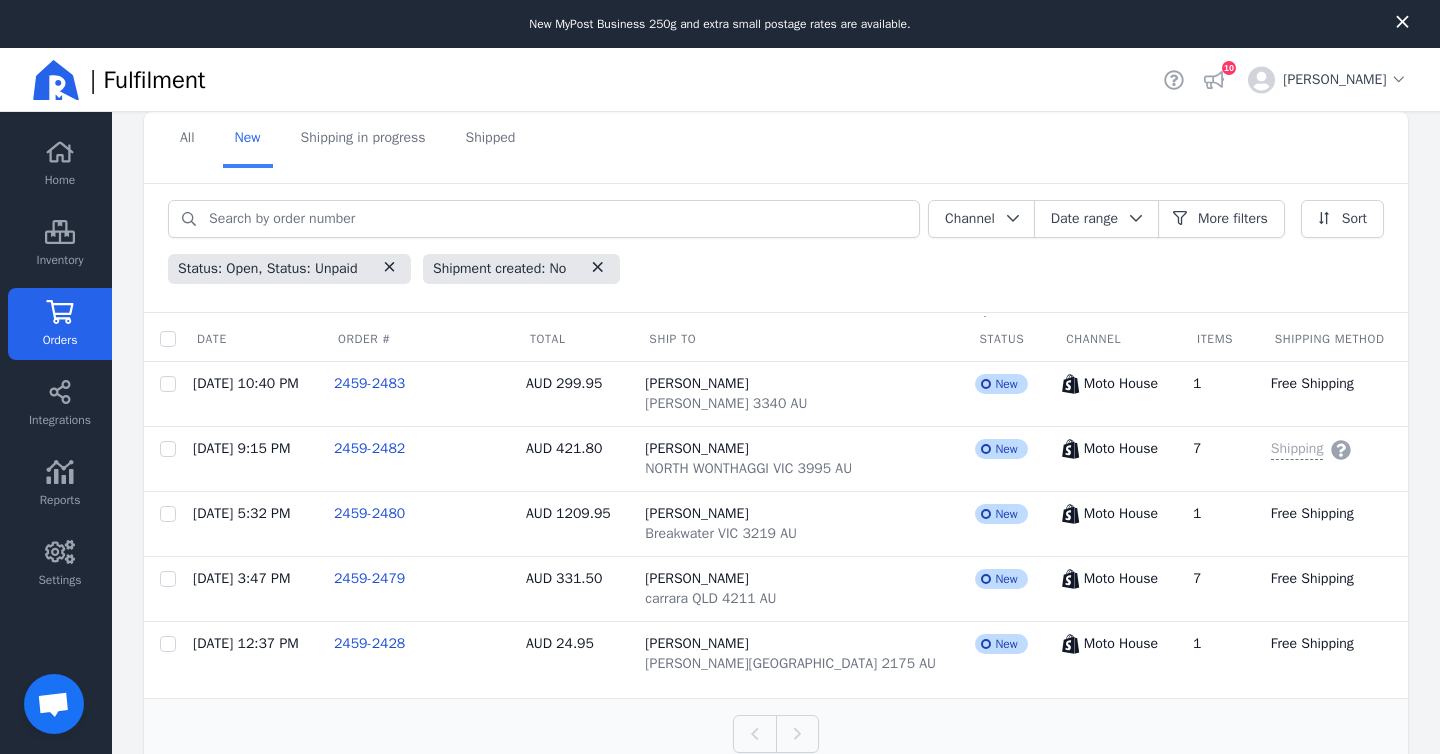 scroll, scrollTop: 99, scrollLeft: 0, axis: vertical 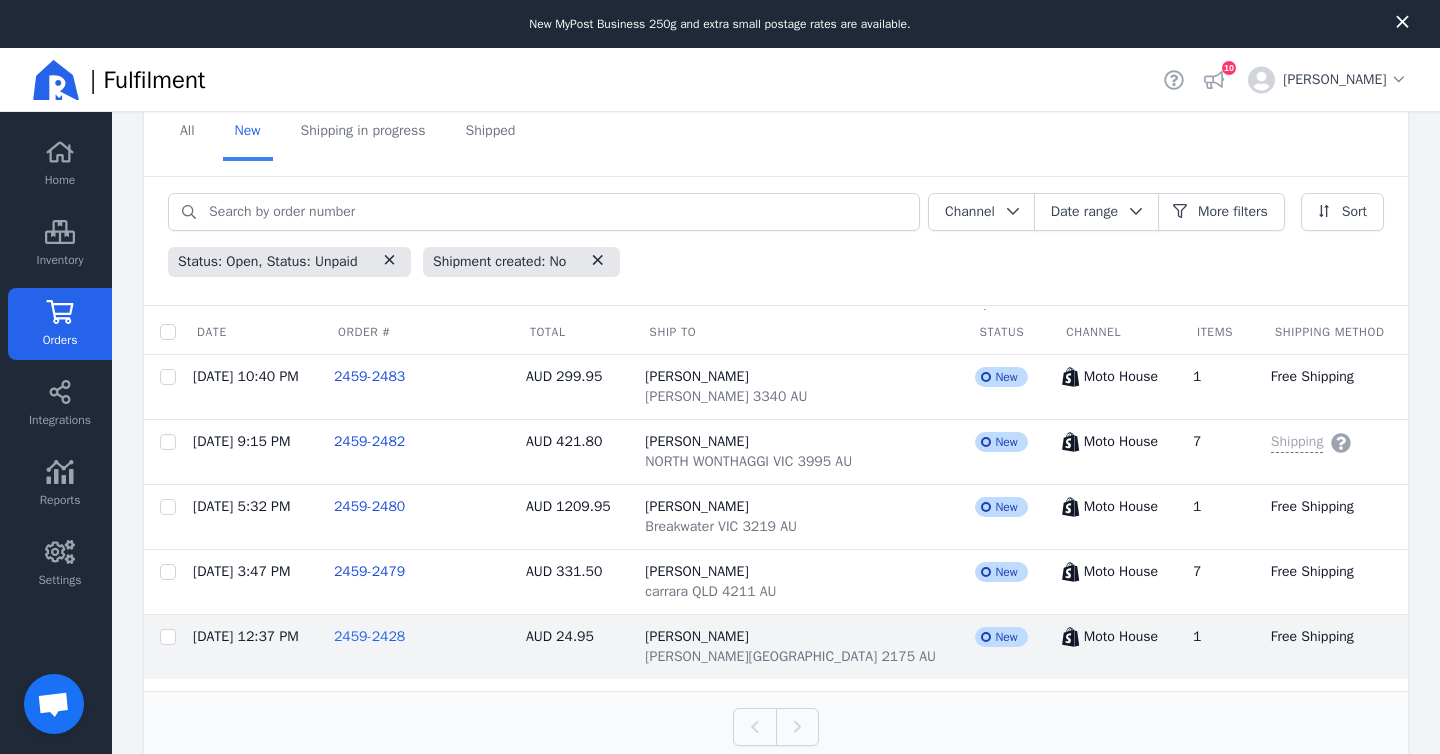 click on "2459-2428" 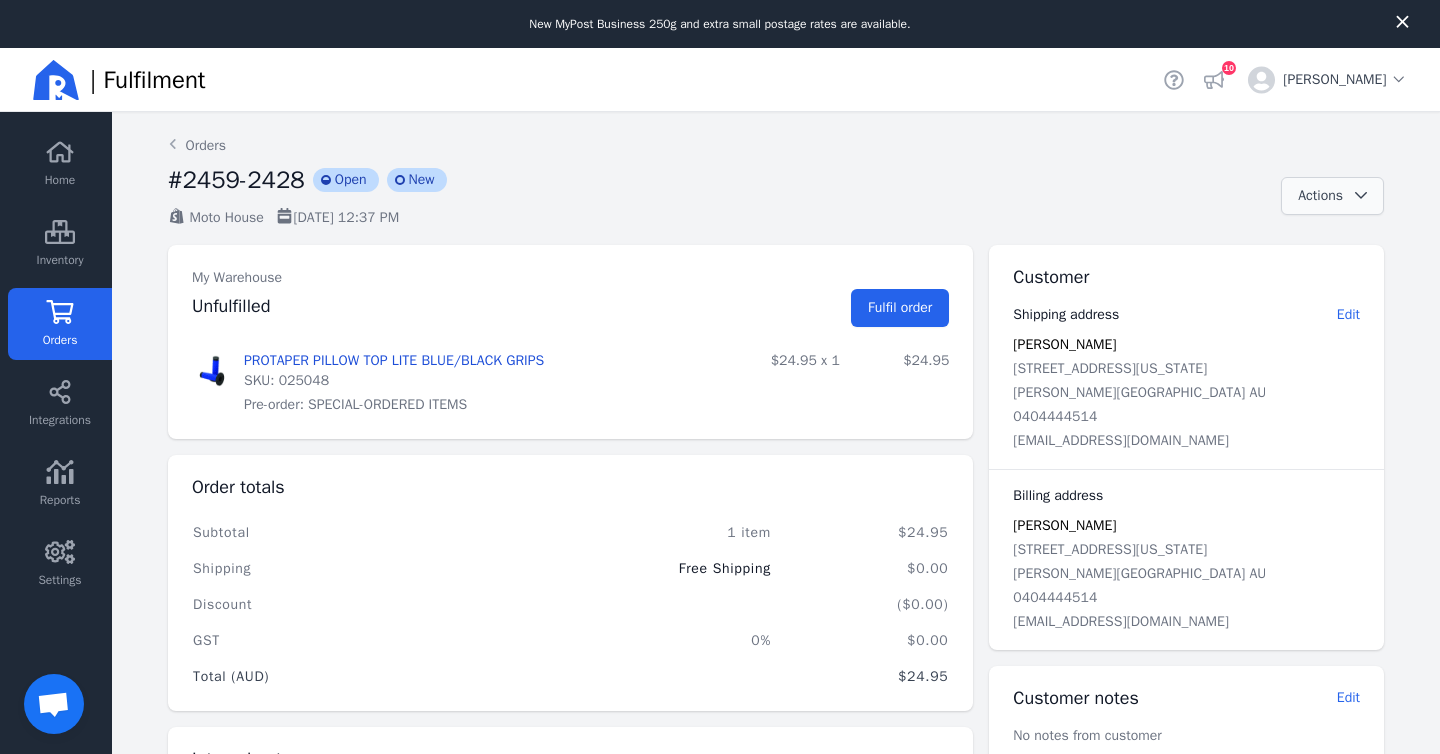 click on "Actions" at bounding box center (1320, 195) 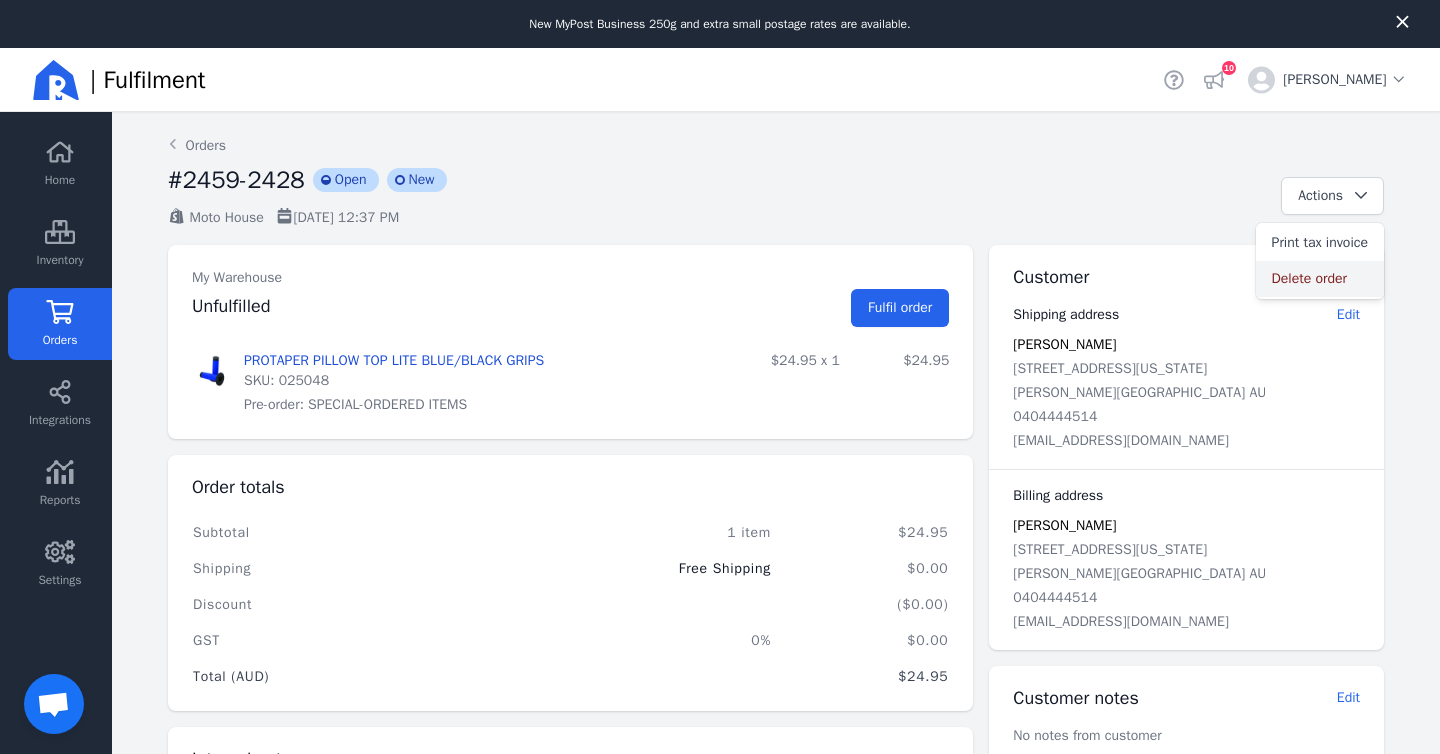 click on "Delete order" at bounding box center [1320, 279] 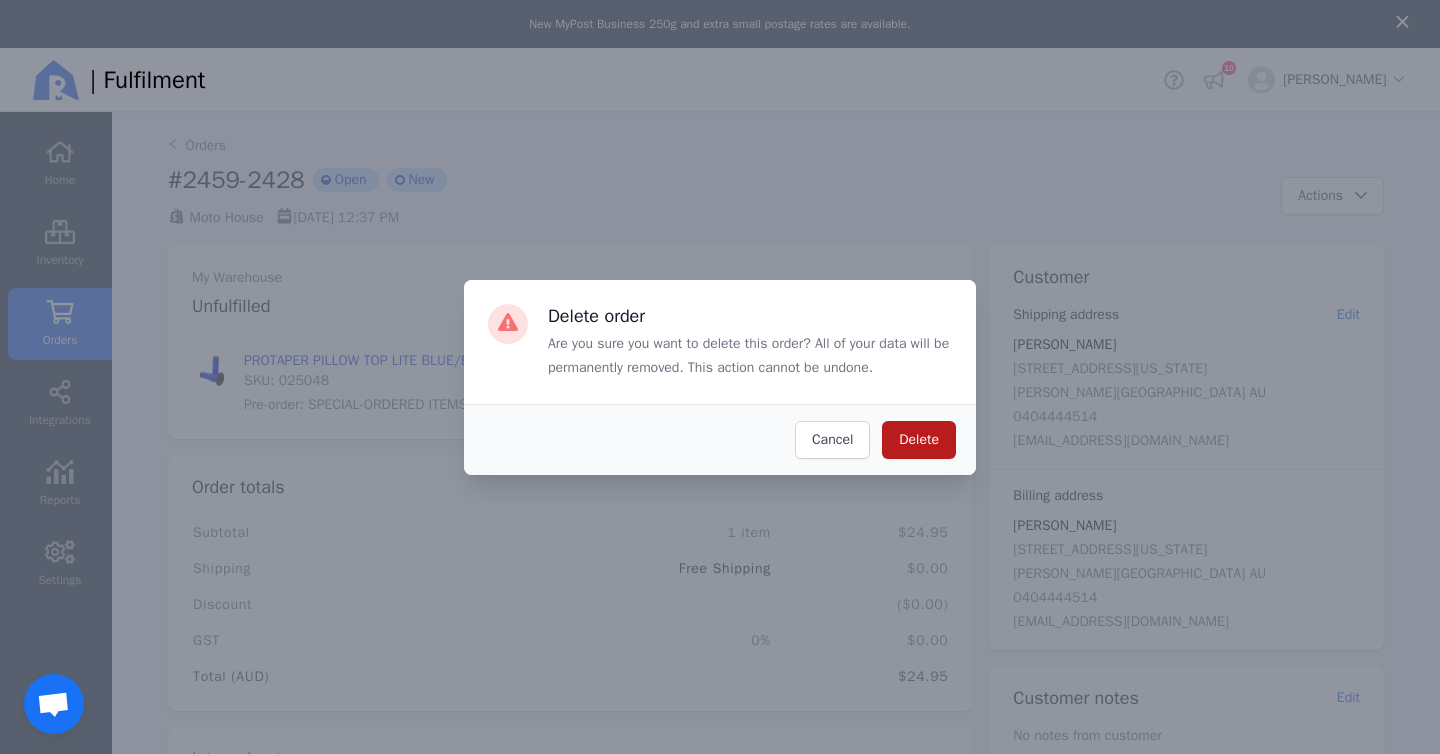 click on "Delete" at bounding box center [919, 439] 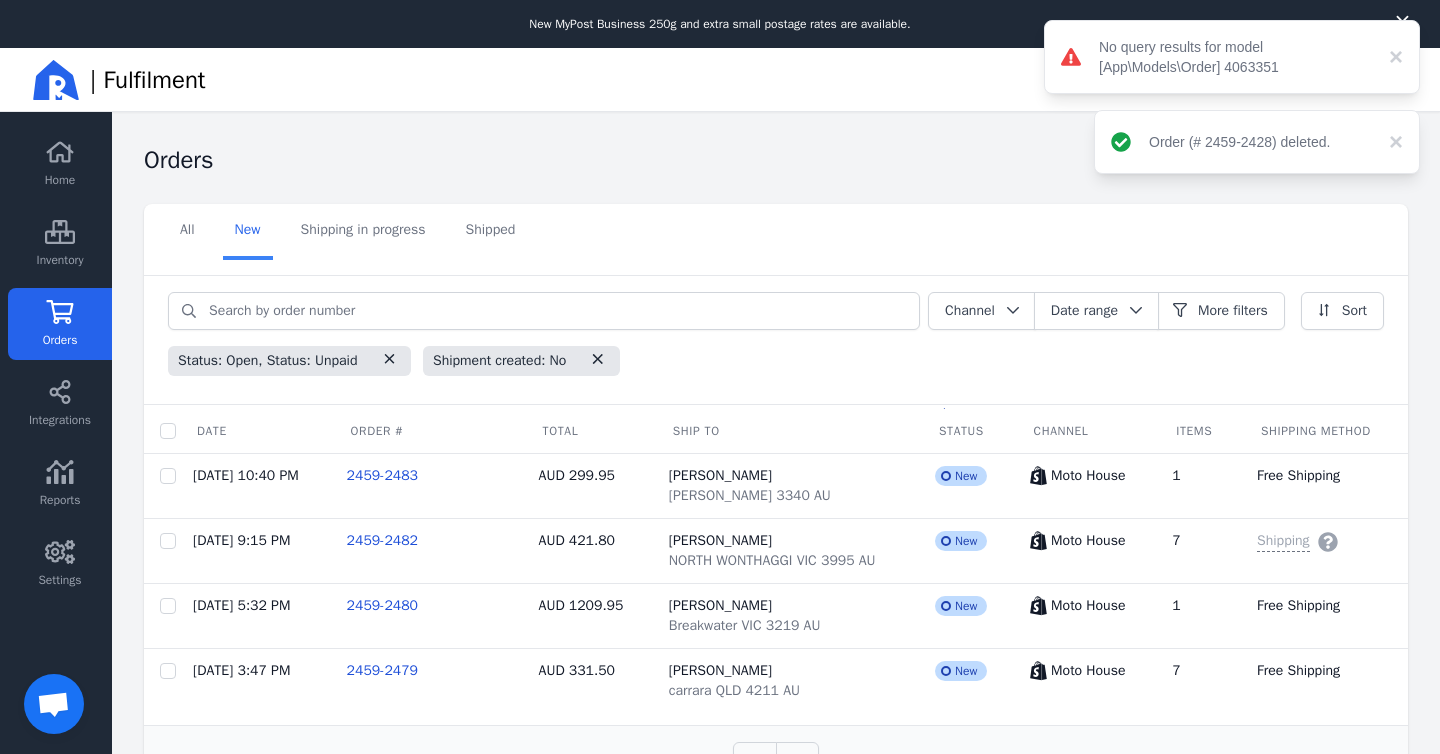 scroll, scrollTop: 34, scrollLeft: 0, axis: vertical 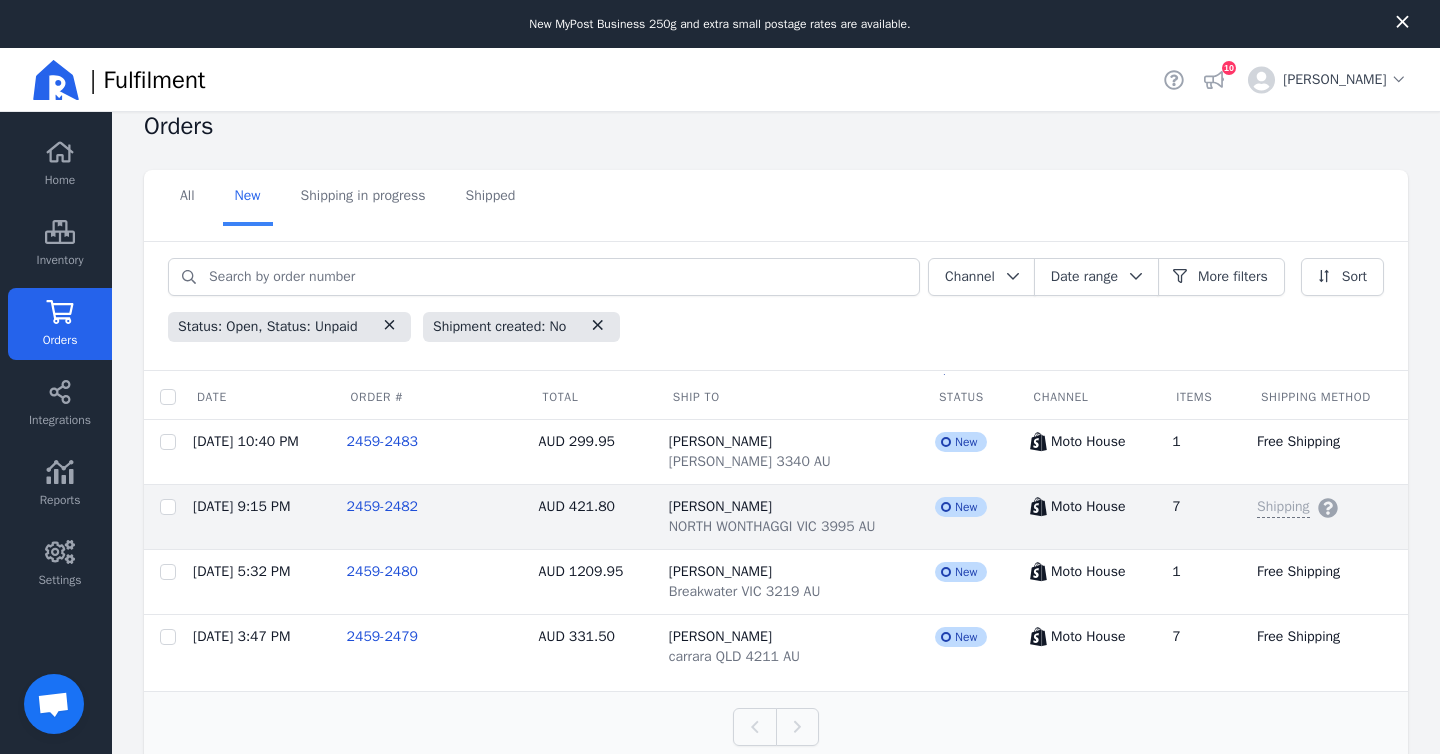 click on "2459-2482" 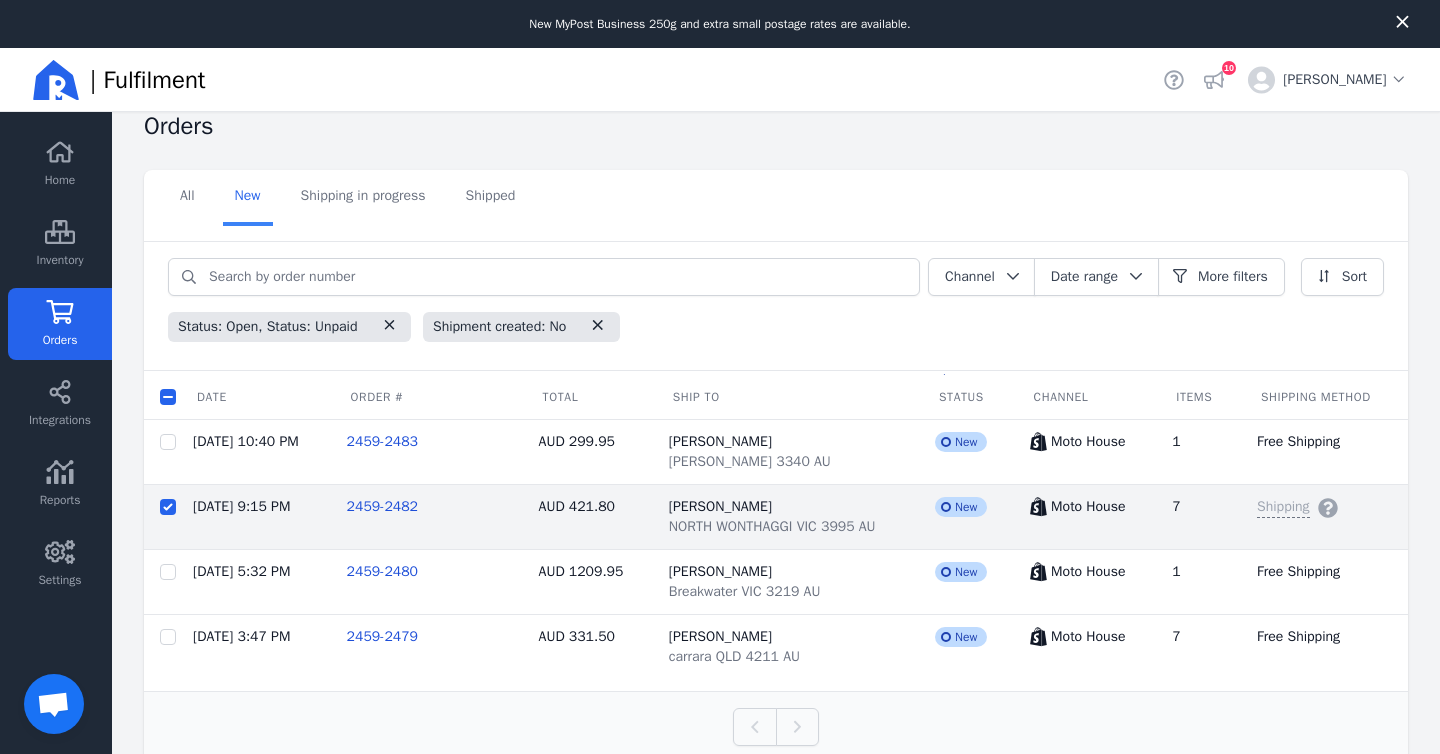 checkbox on "false" 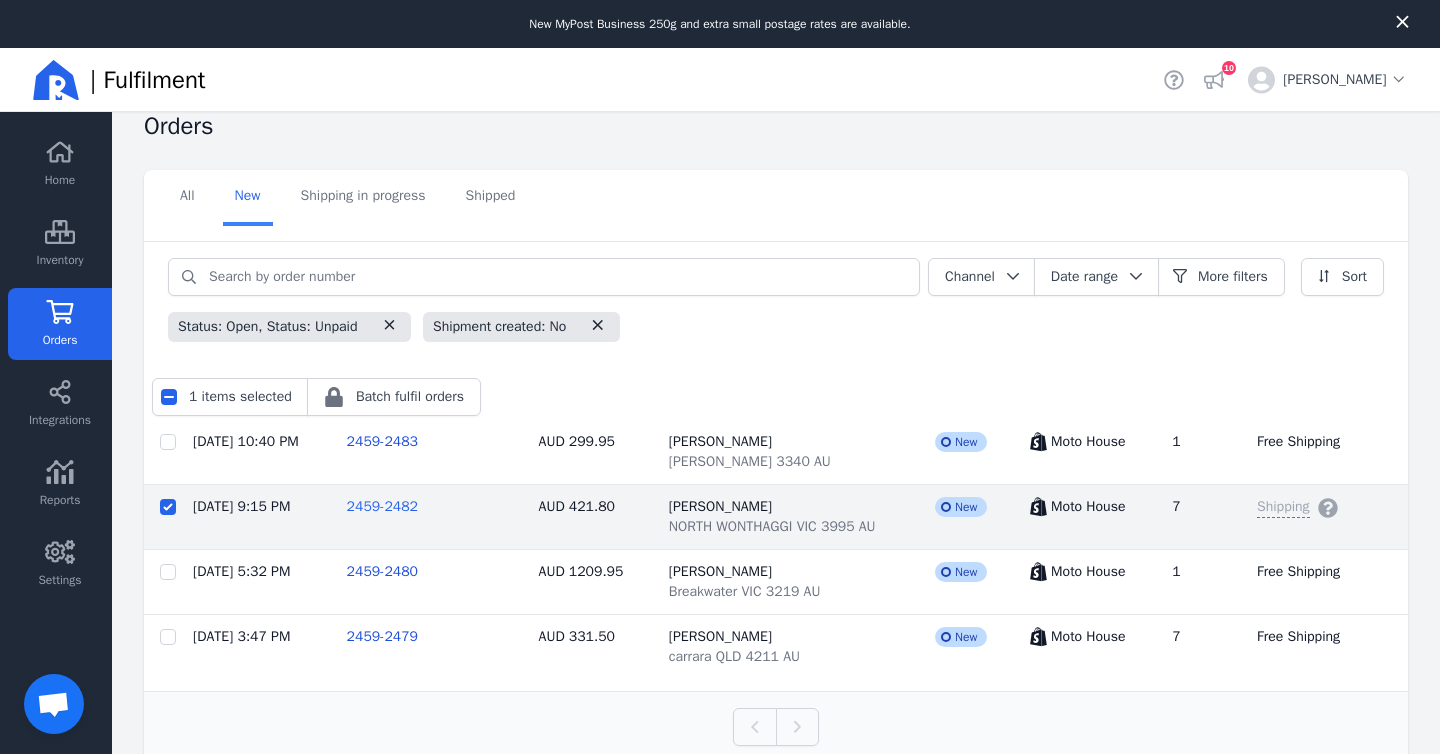 click on "2459-2482" 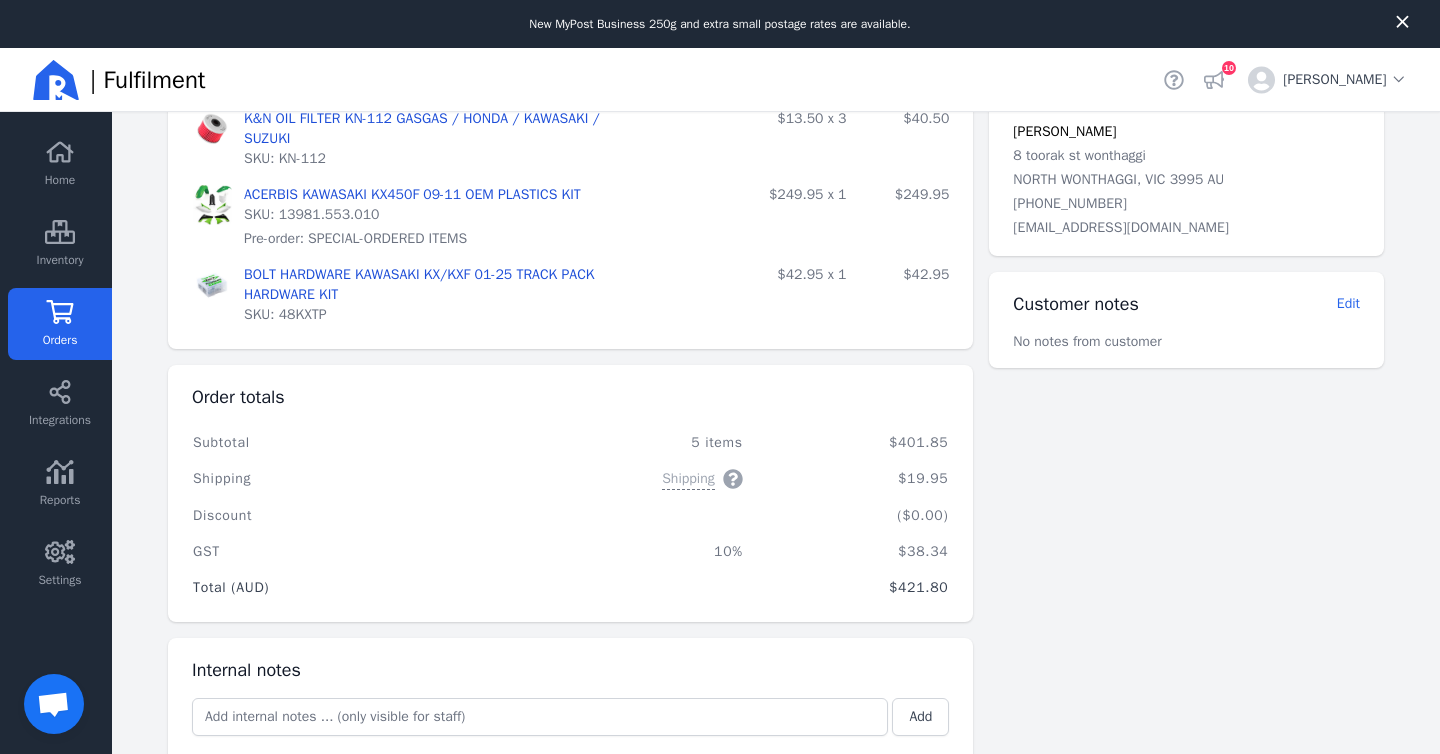 scroll, scrollTop: 399, scrollLeft: 0, axis: vertical 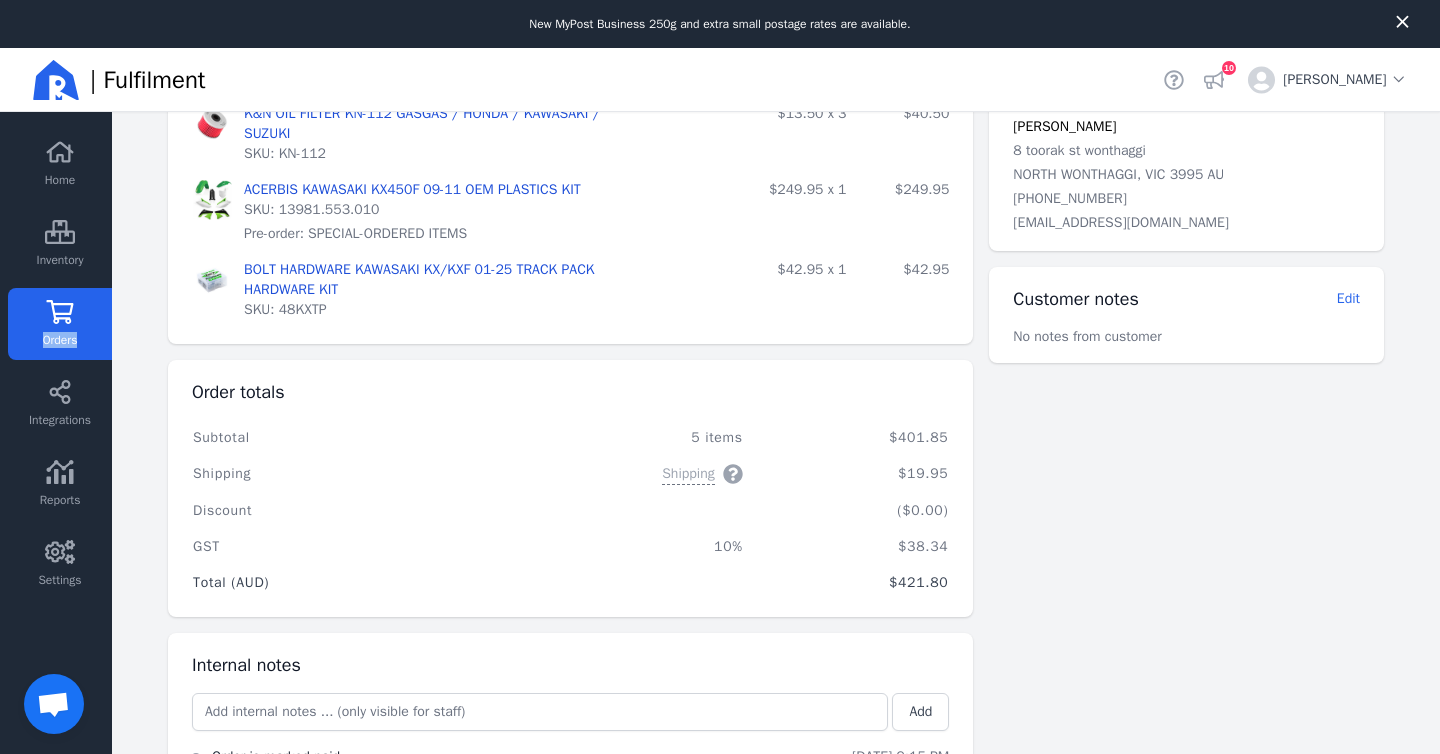 click on "Orders" 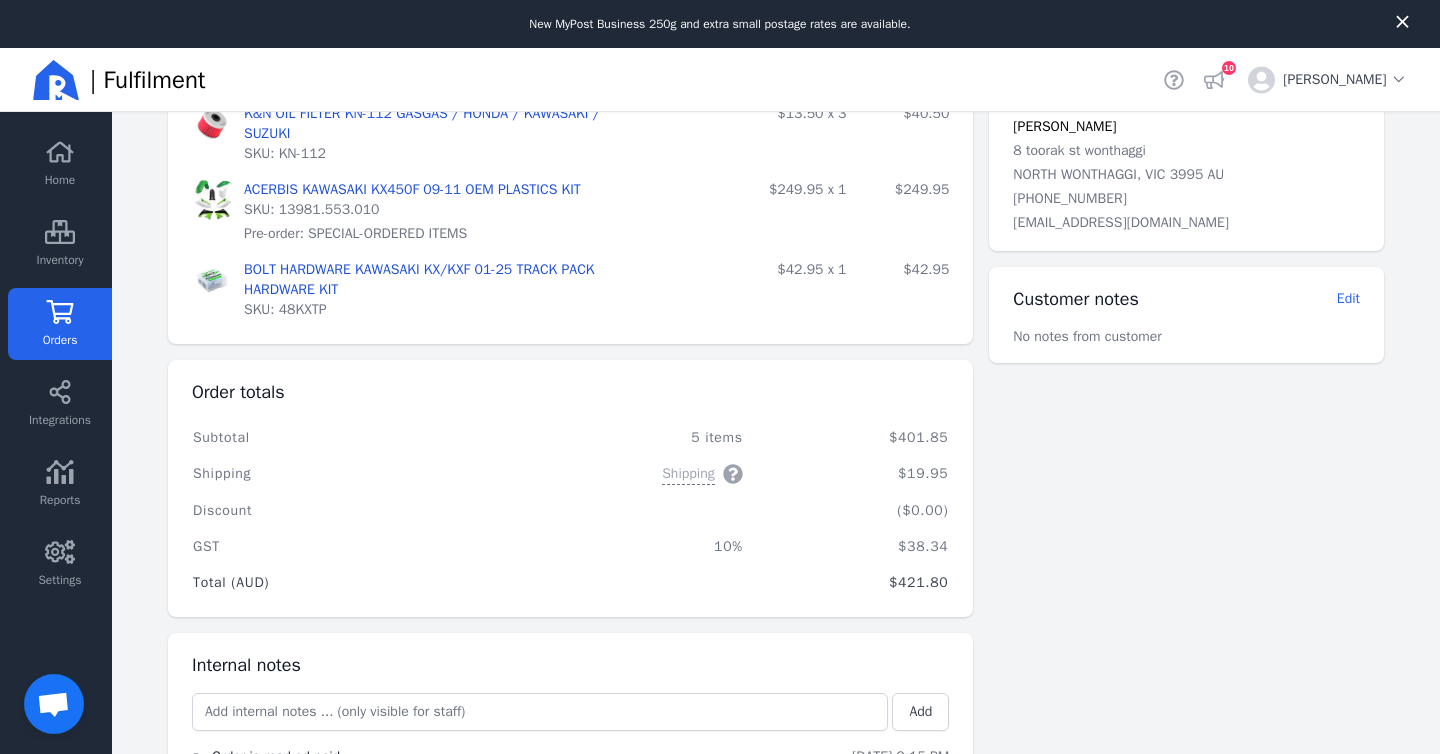 scroll, scrollTop: 0, scrollLeft: 0, axis: both 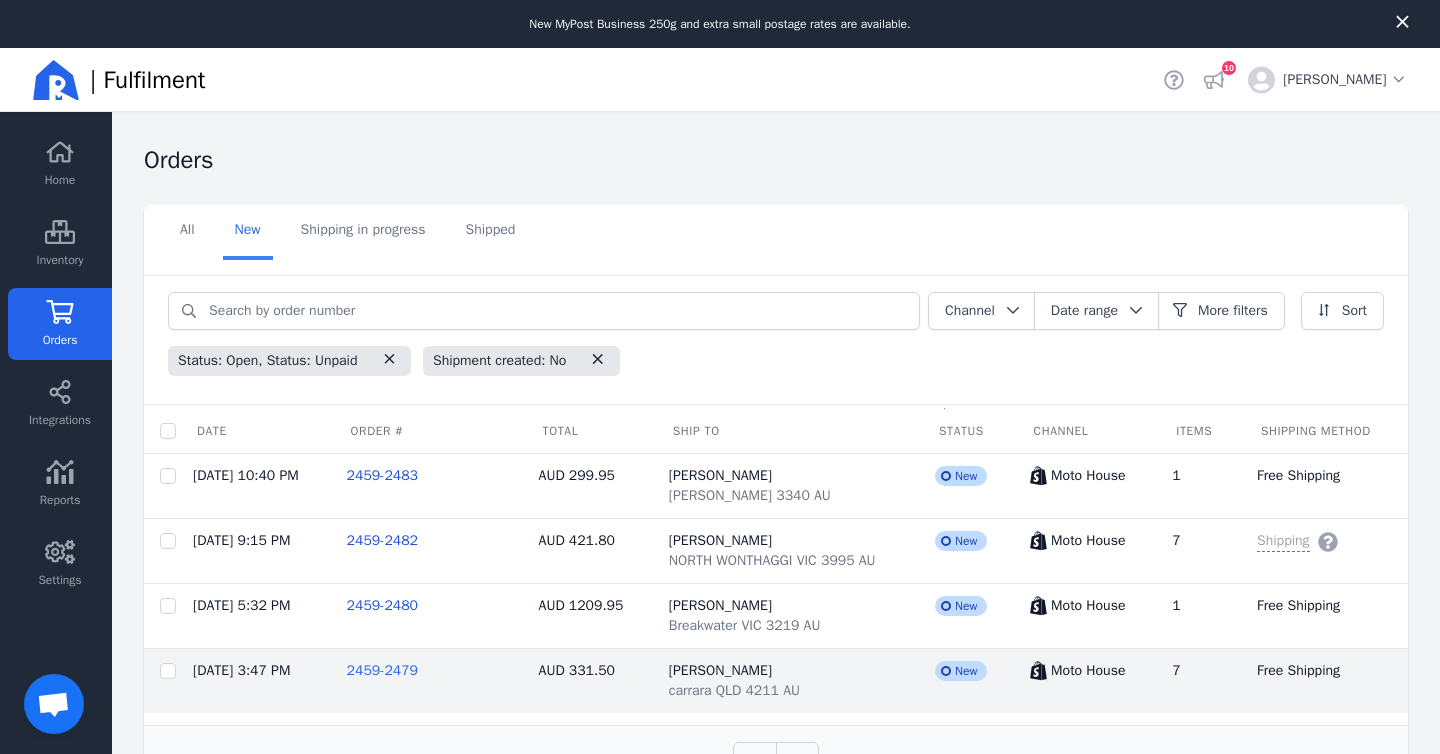 click on "2459-2479" 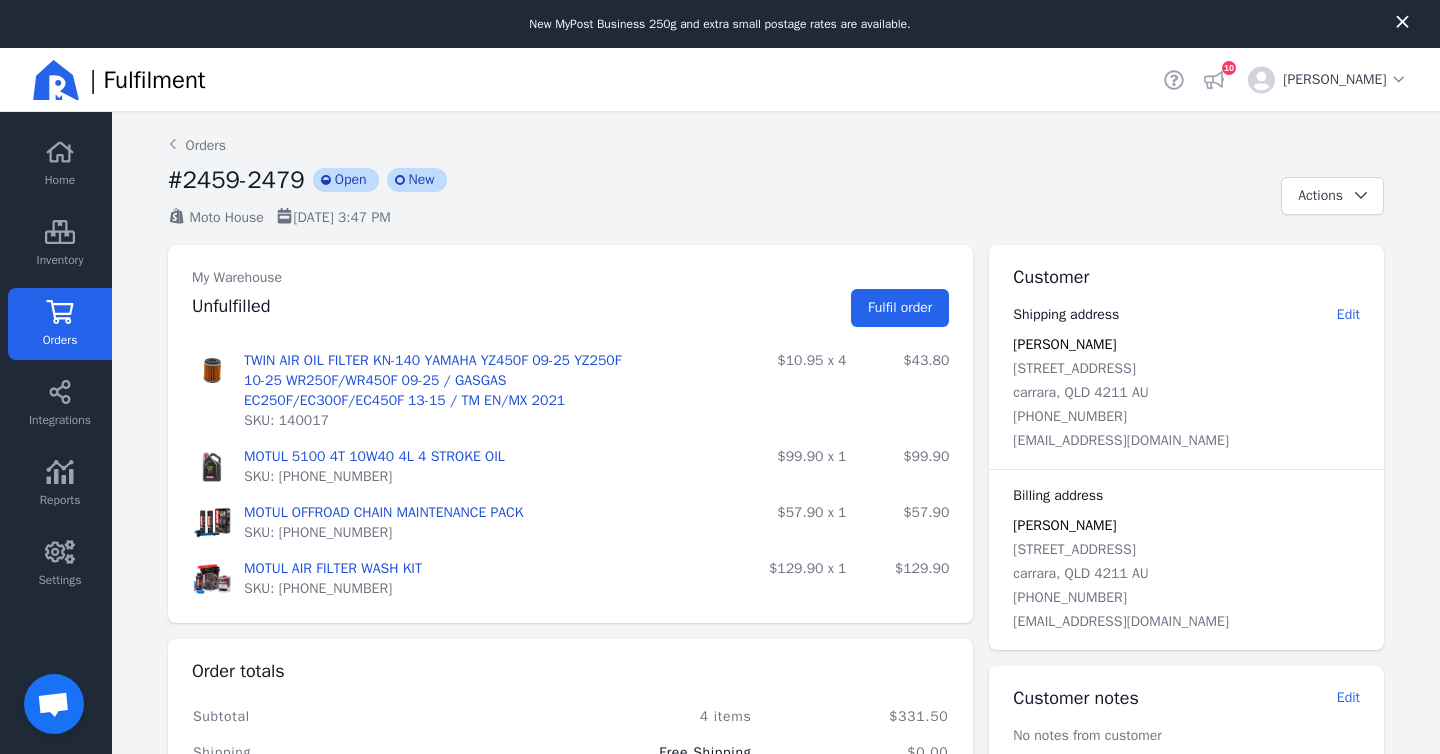click on "Orders" 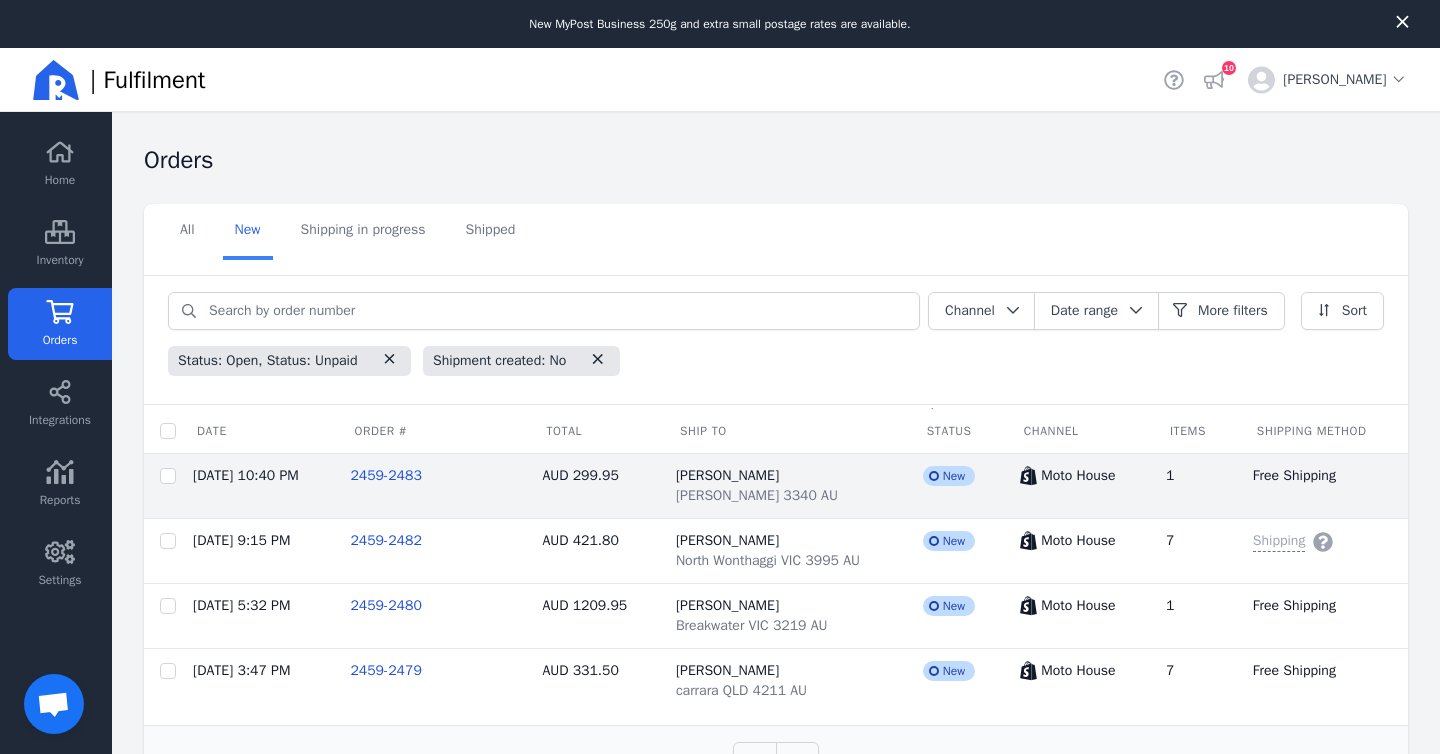click on "2459-2483" 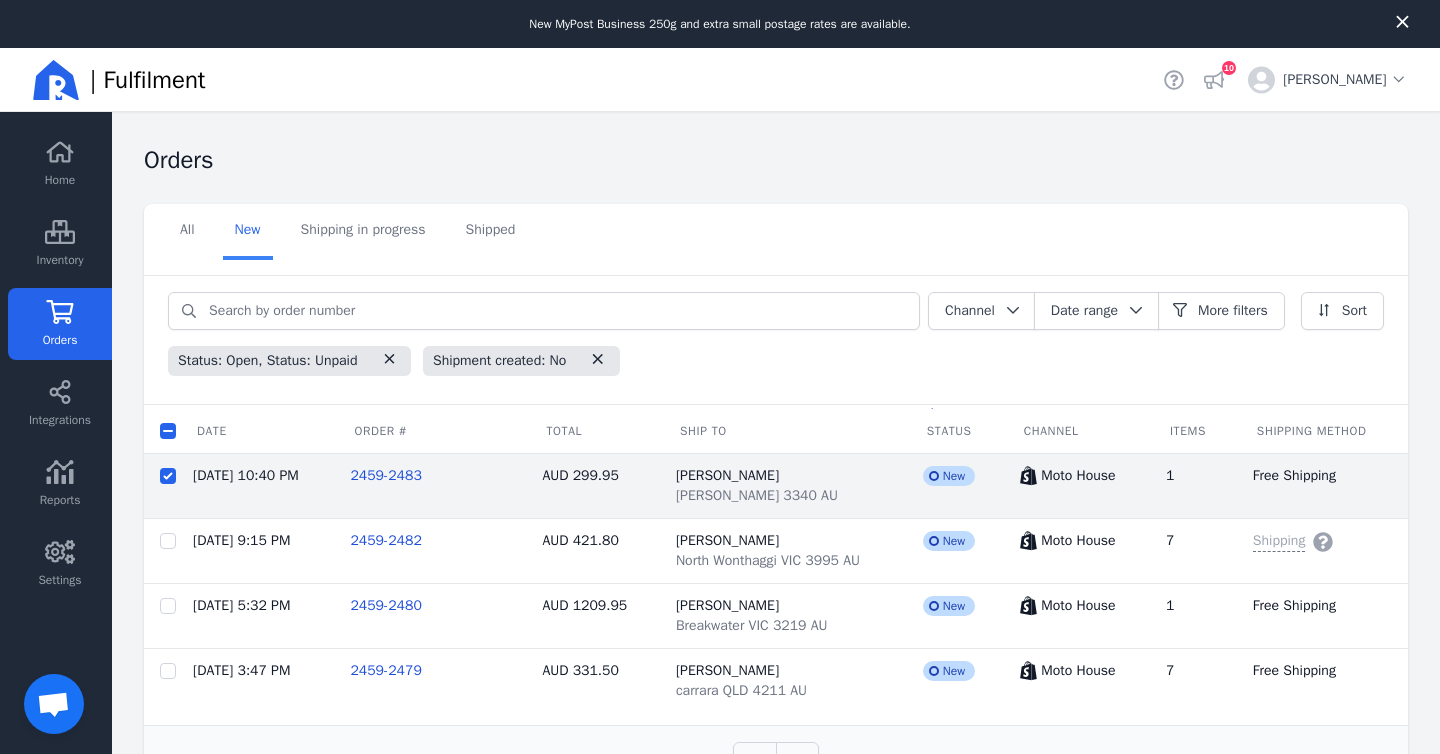 checkbox on "false" 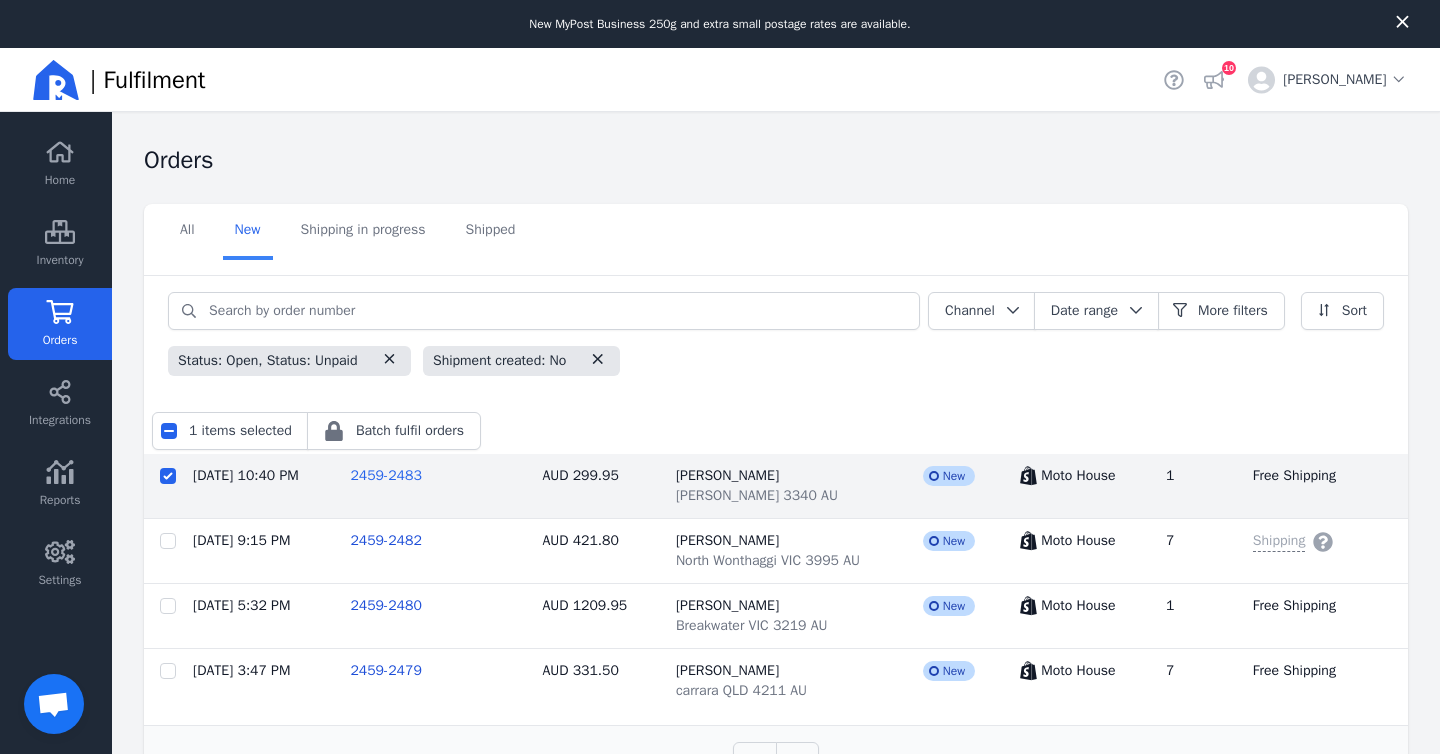 click on "2459-2483" 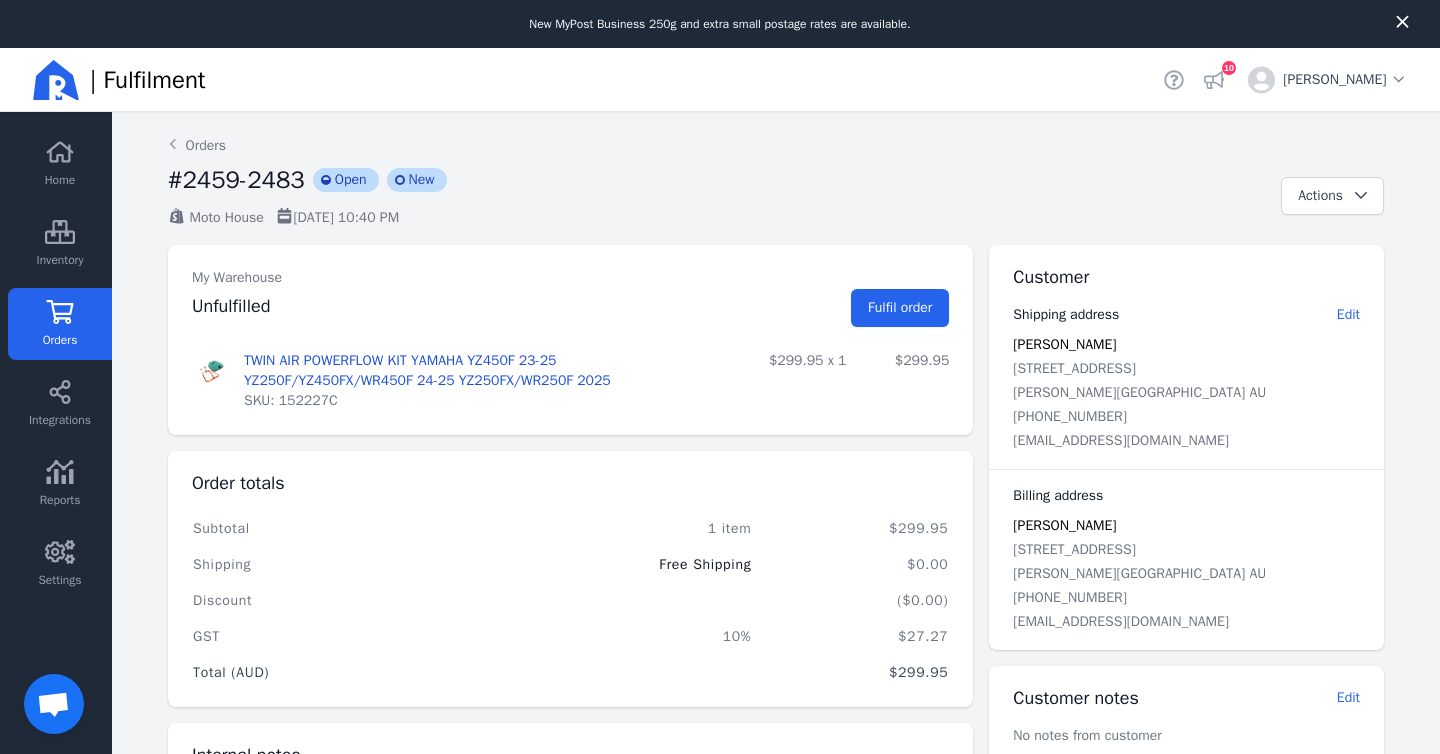 click on "Orders" 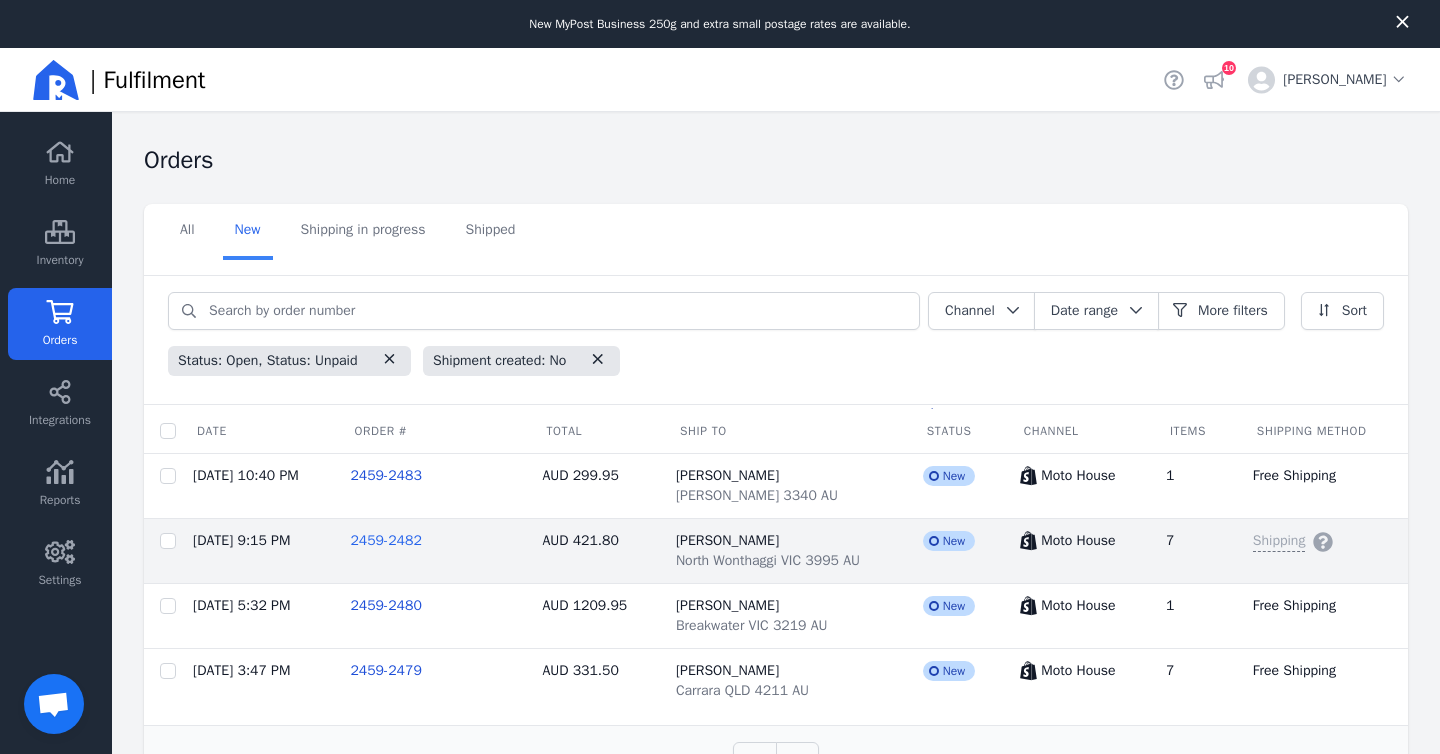 click on "2459-2482" 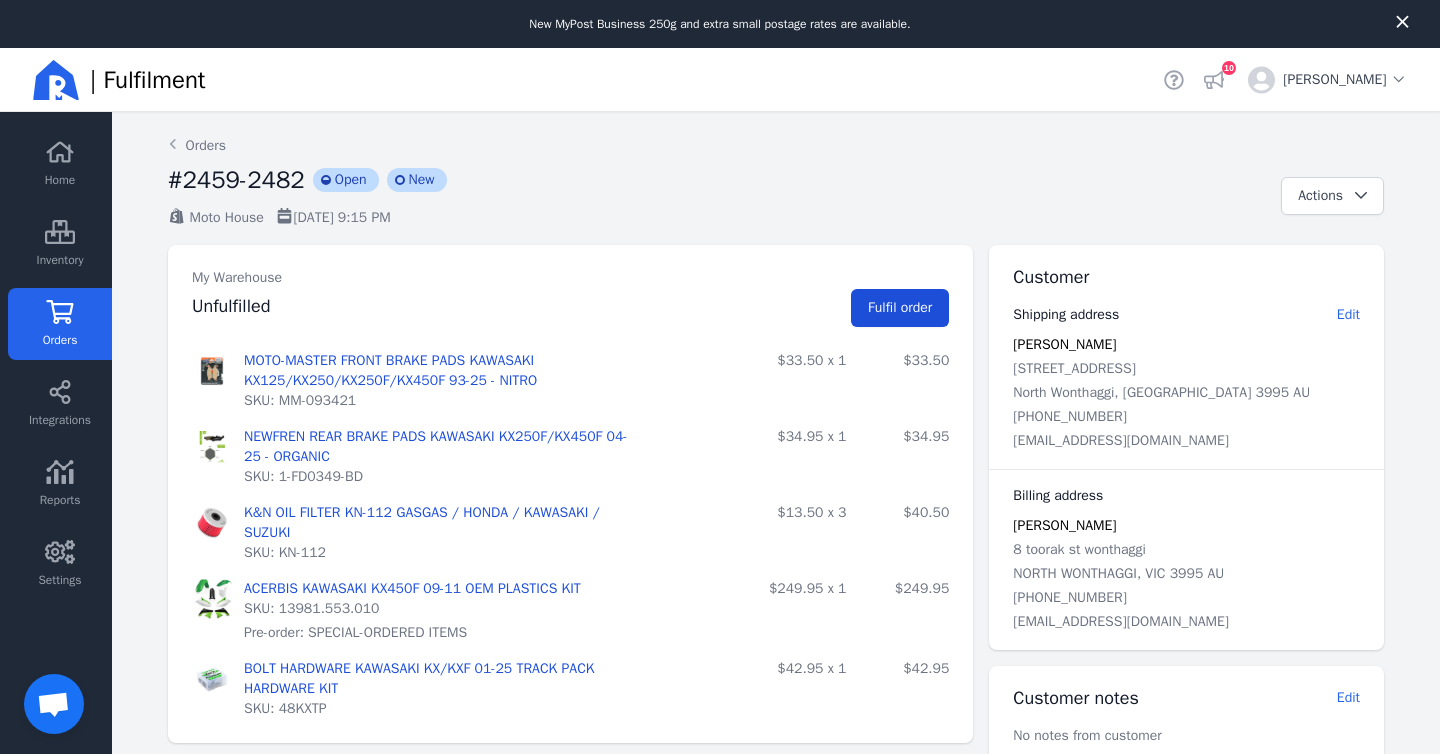 click on "Fulfil order" at bounding box center [900, 307] 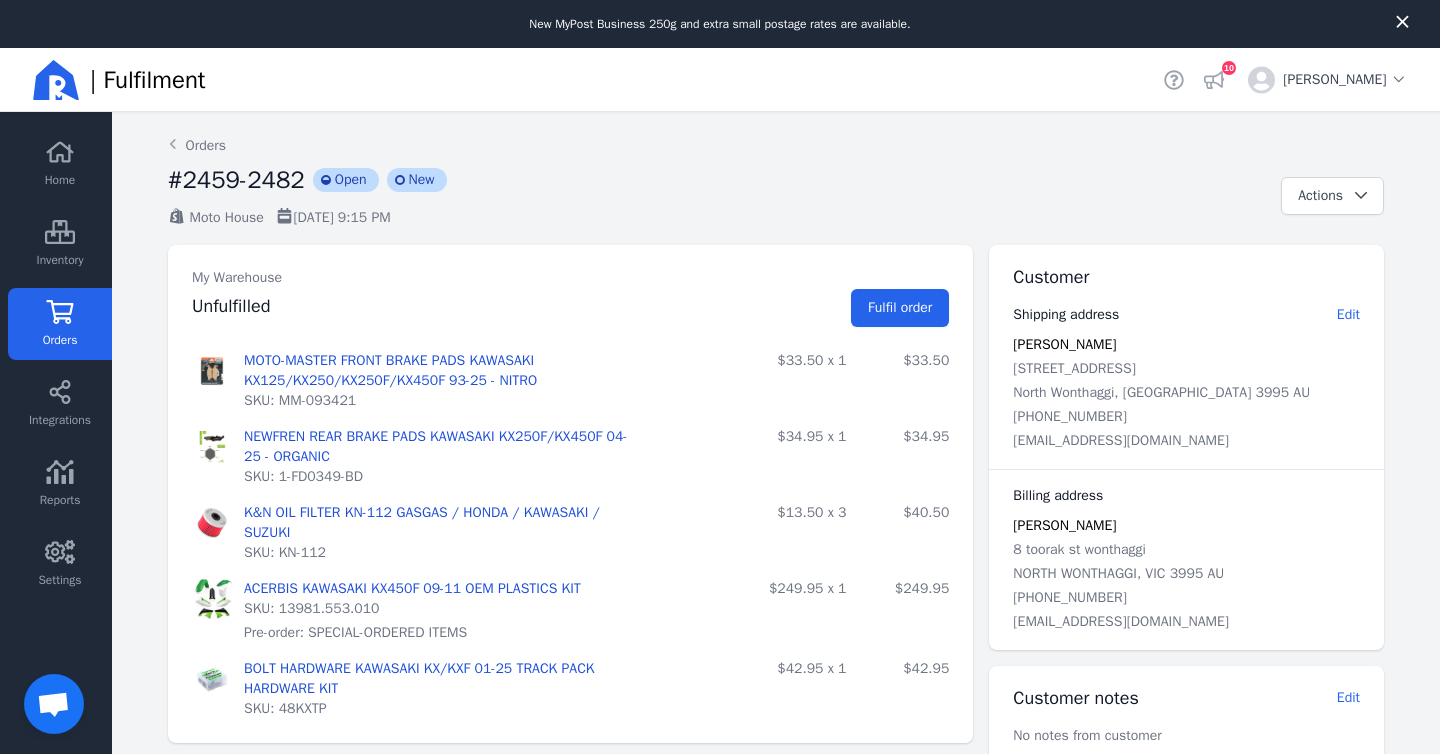 click on "Actions" at bounding box center (1320, 195) 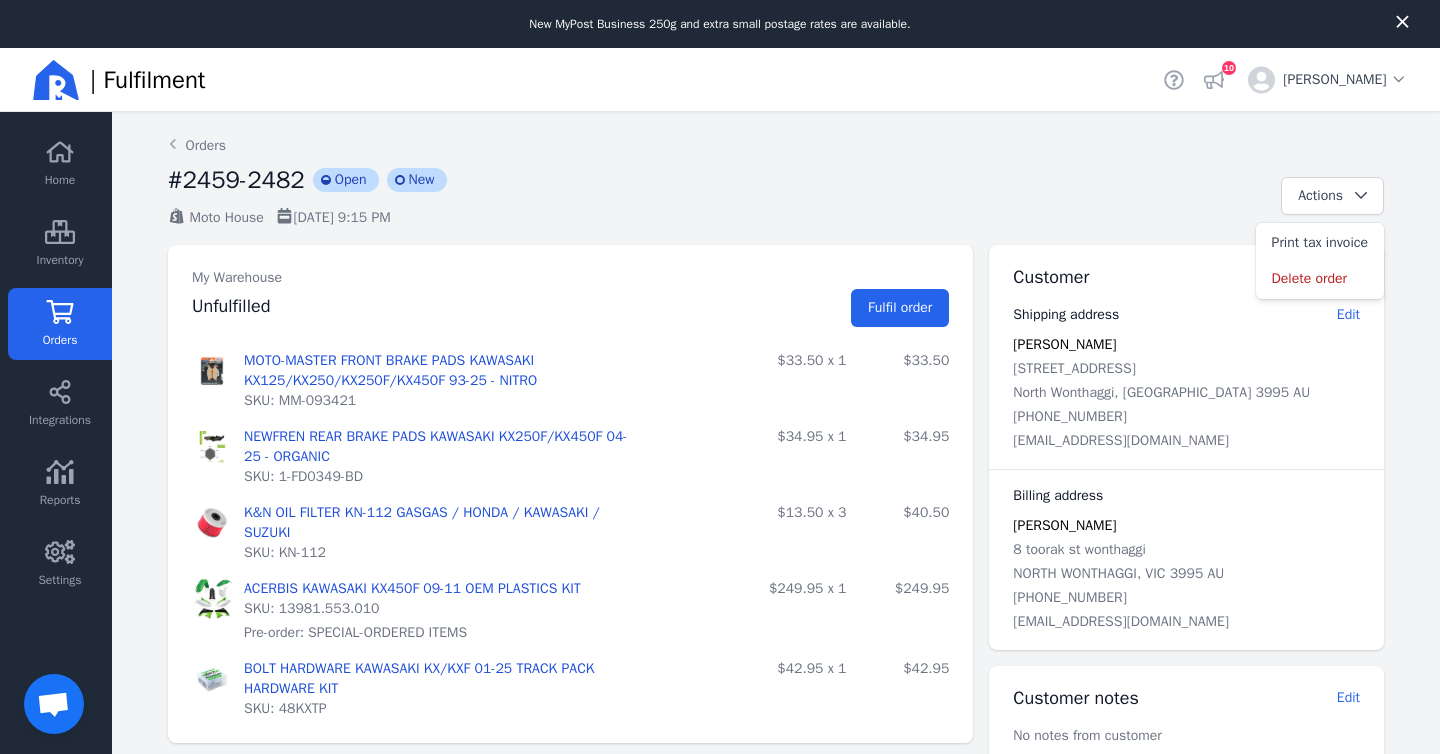 click on "#2459-2482 incompleted Open incompleted New" at bounding box center [716, 186] 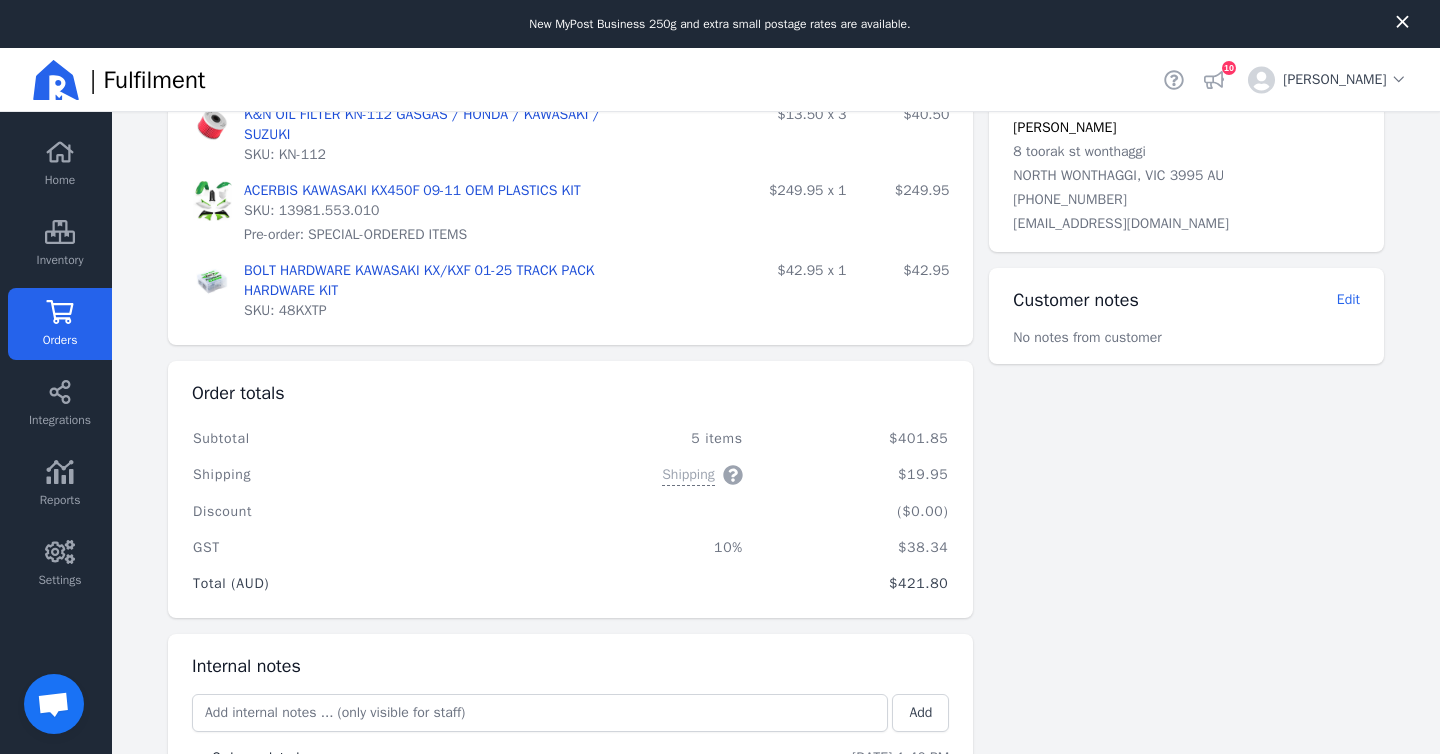 scroll, scrollTop: 499, scrollLeft: 0, axis: vertical 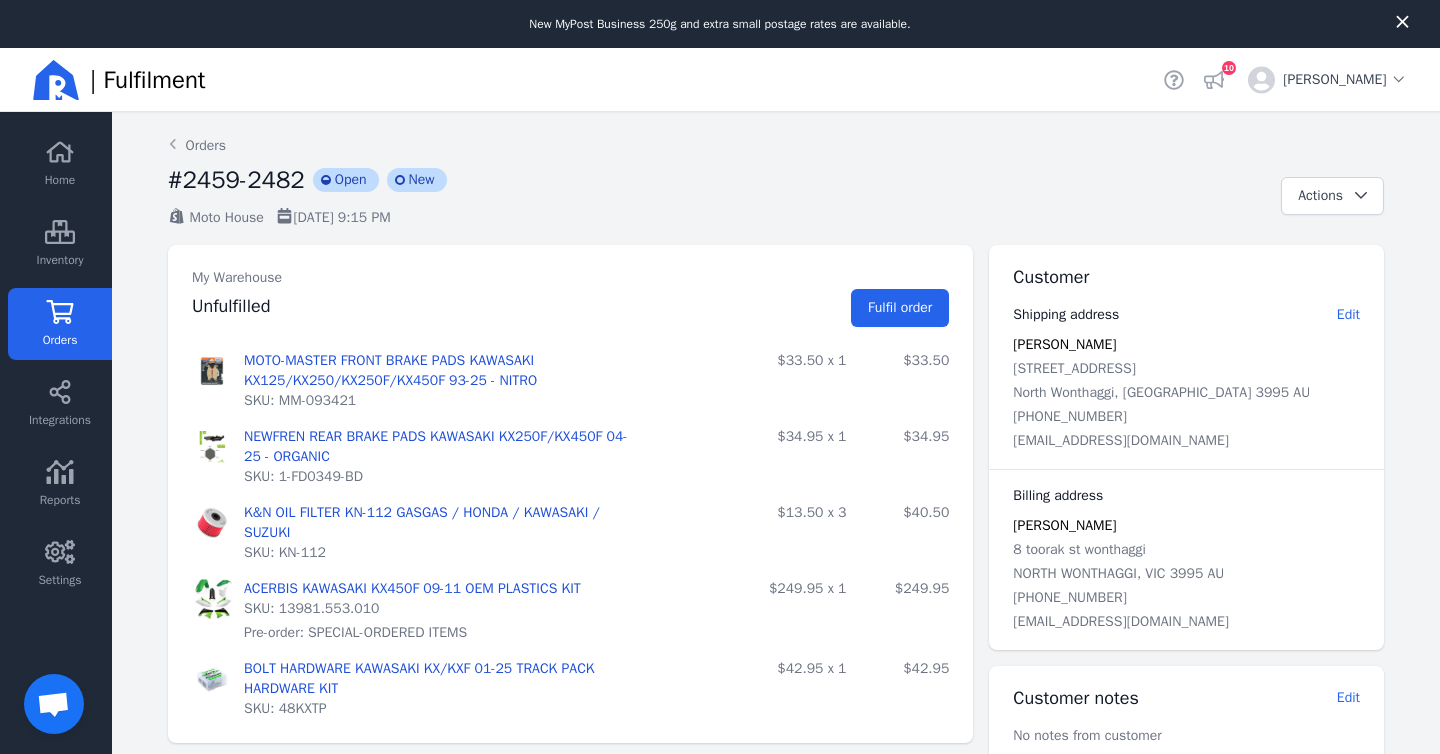 click on "Orders" 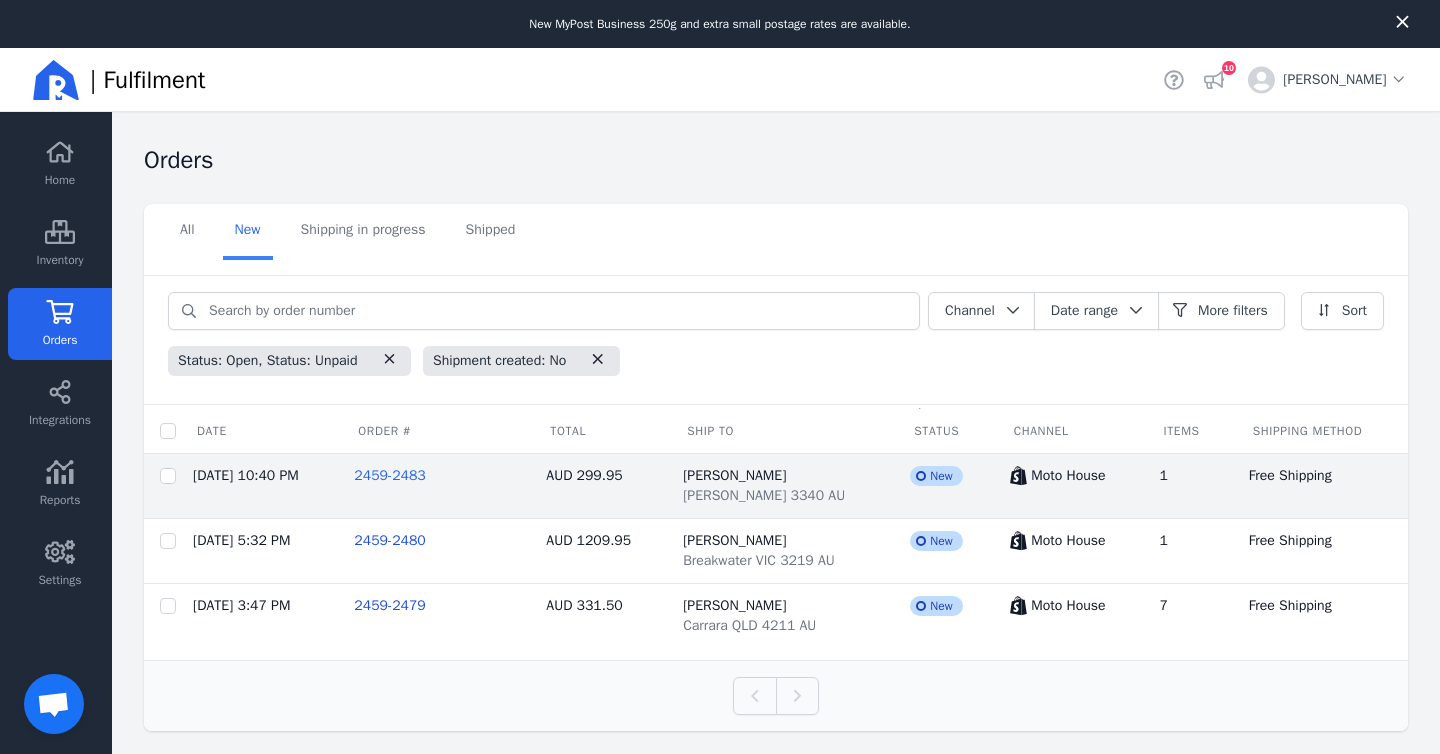 click on "2459-2483" 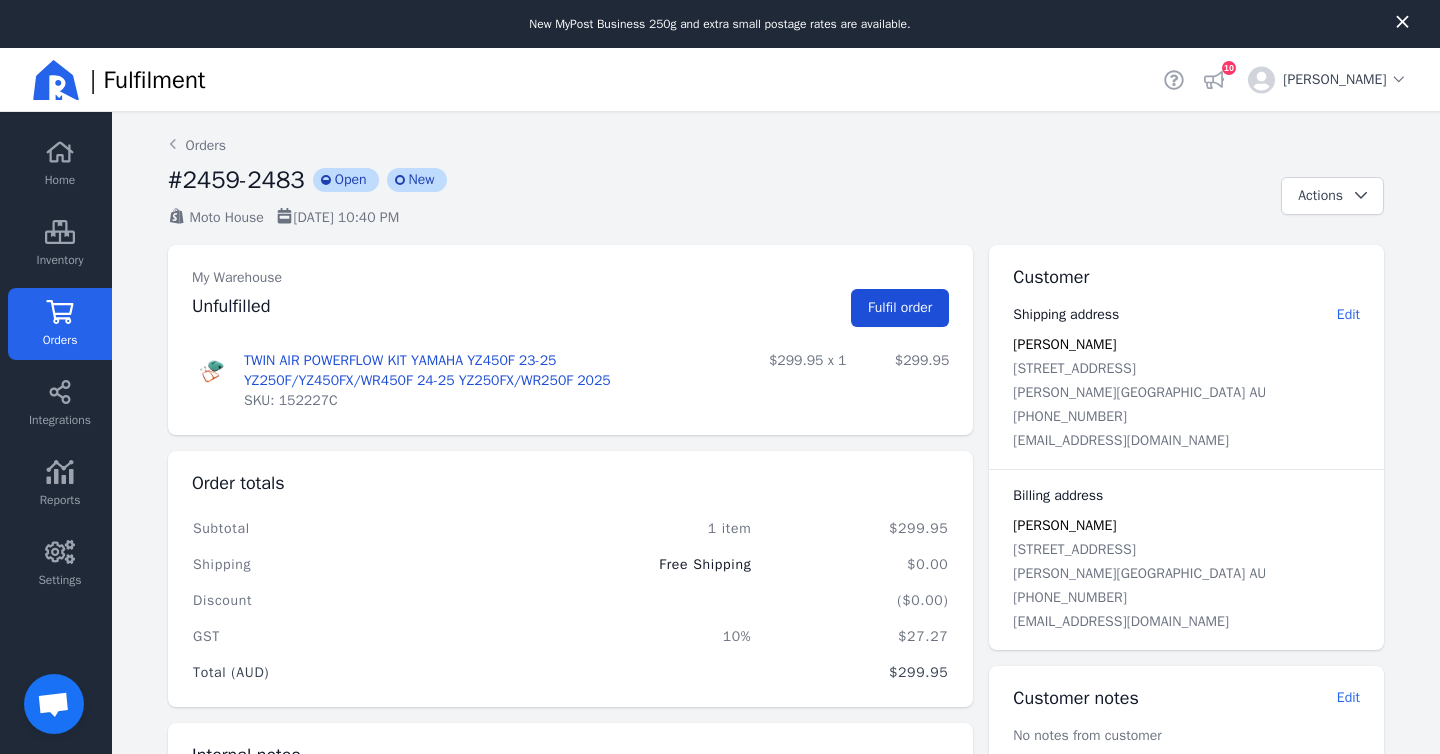 click on "Fulfil order" at bounding box center [900, 308] 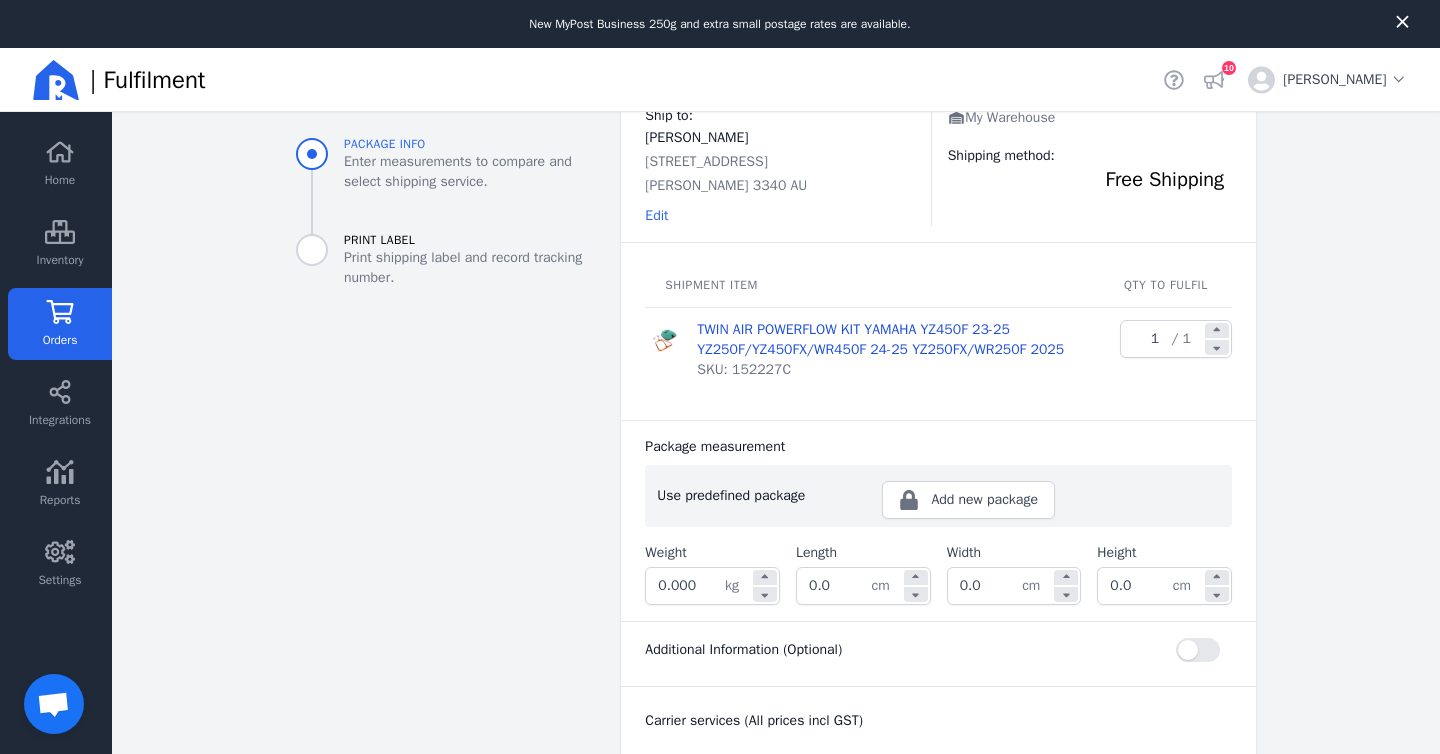 scroll, scrollTop: 322, scrollLeft: 0, axis: vertical 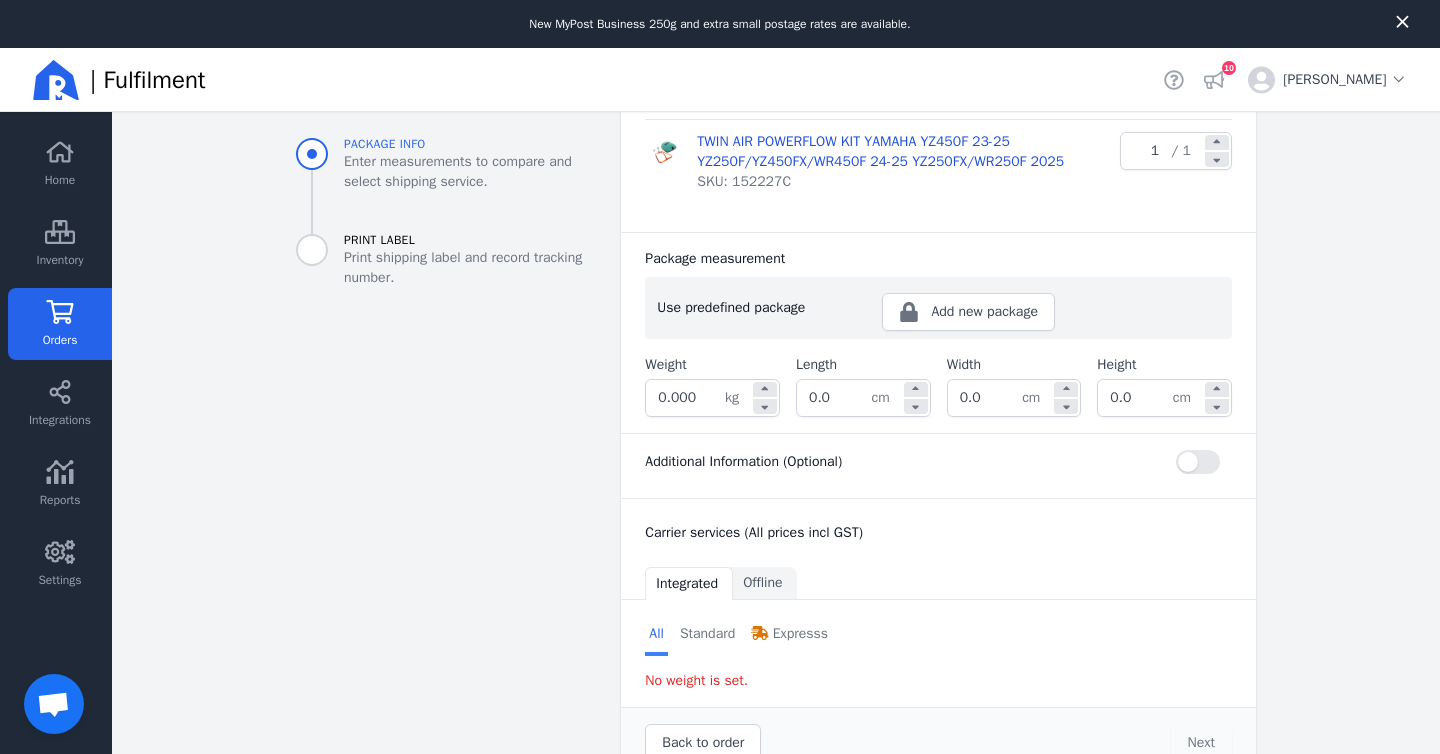 click on "0.0" 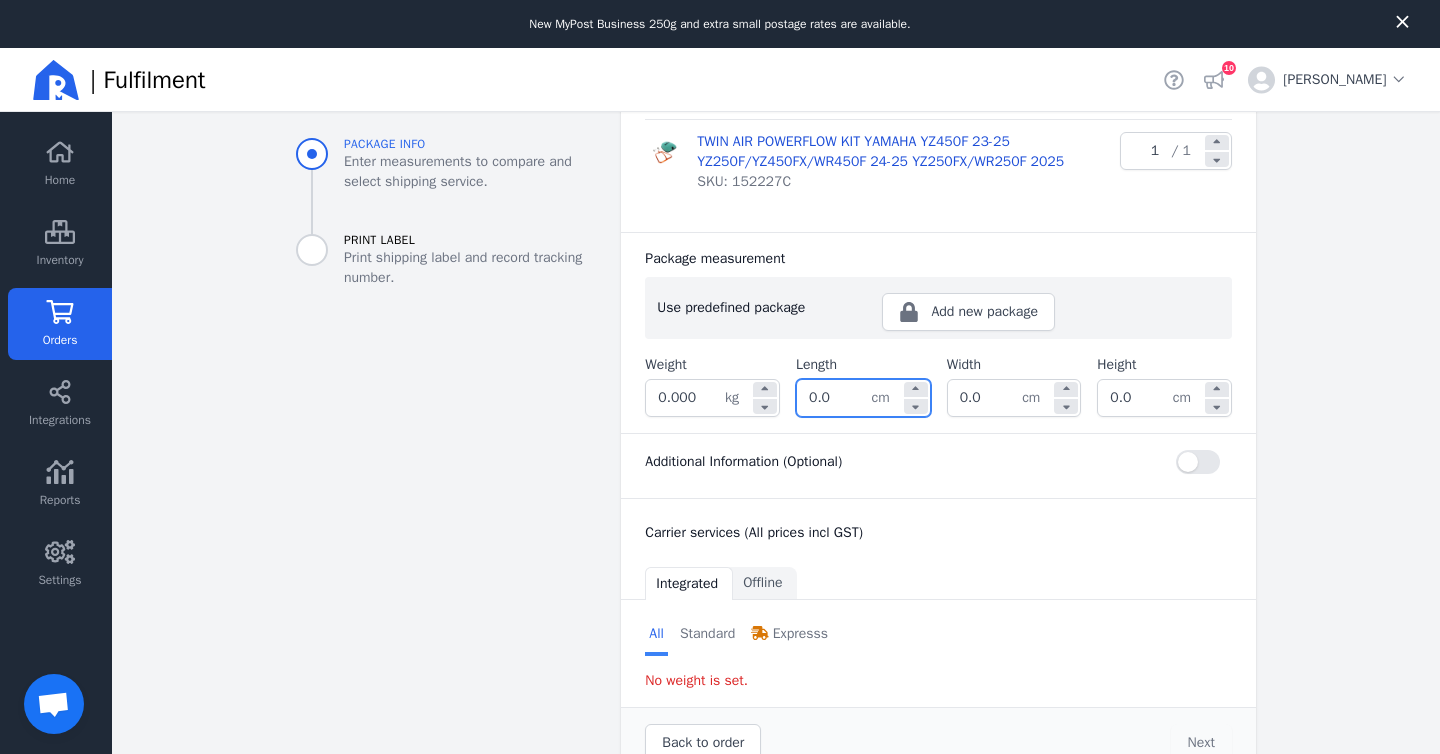 click on "0.0" 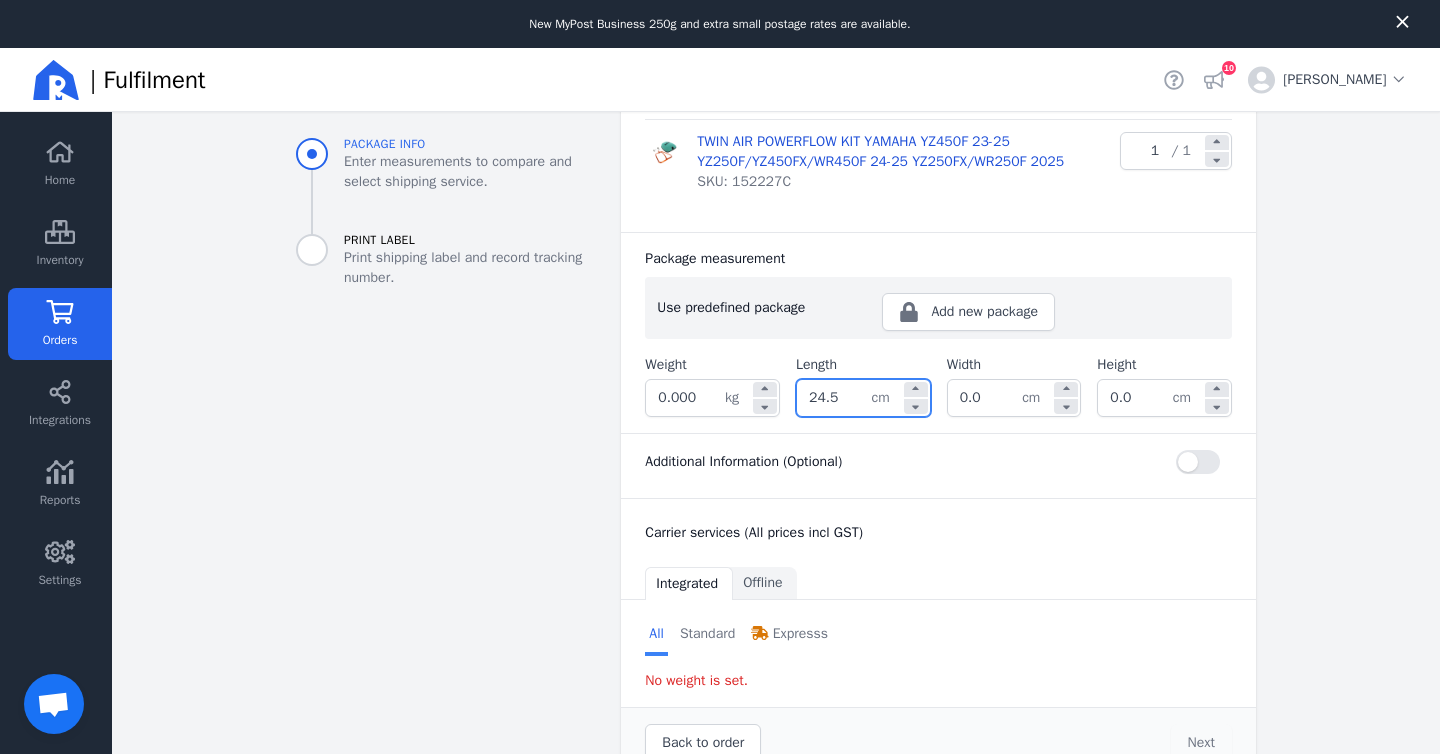 type on "24.5" 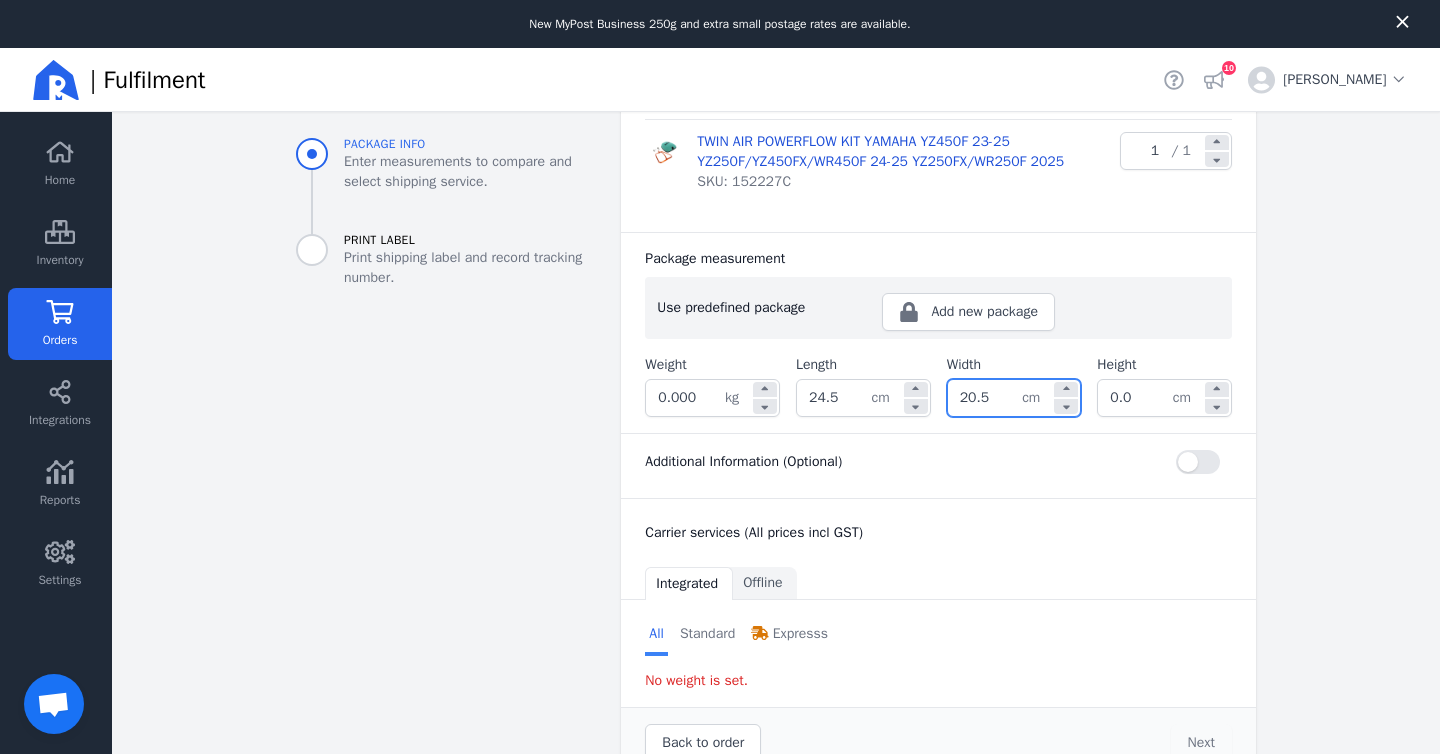 type on "20.5" 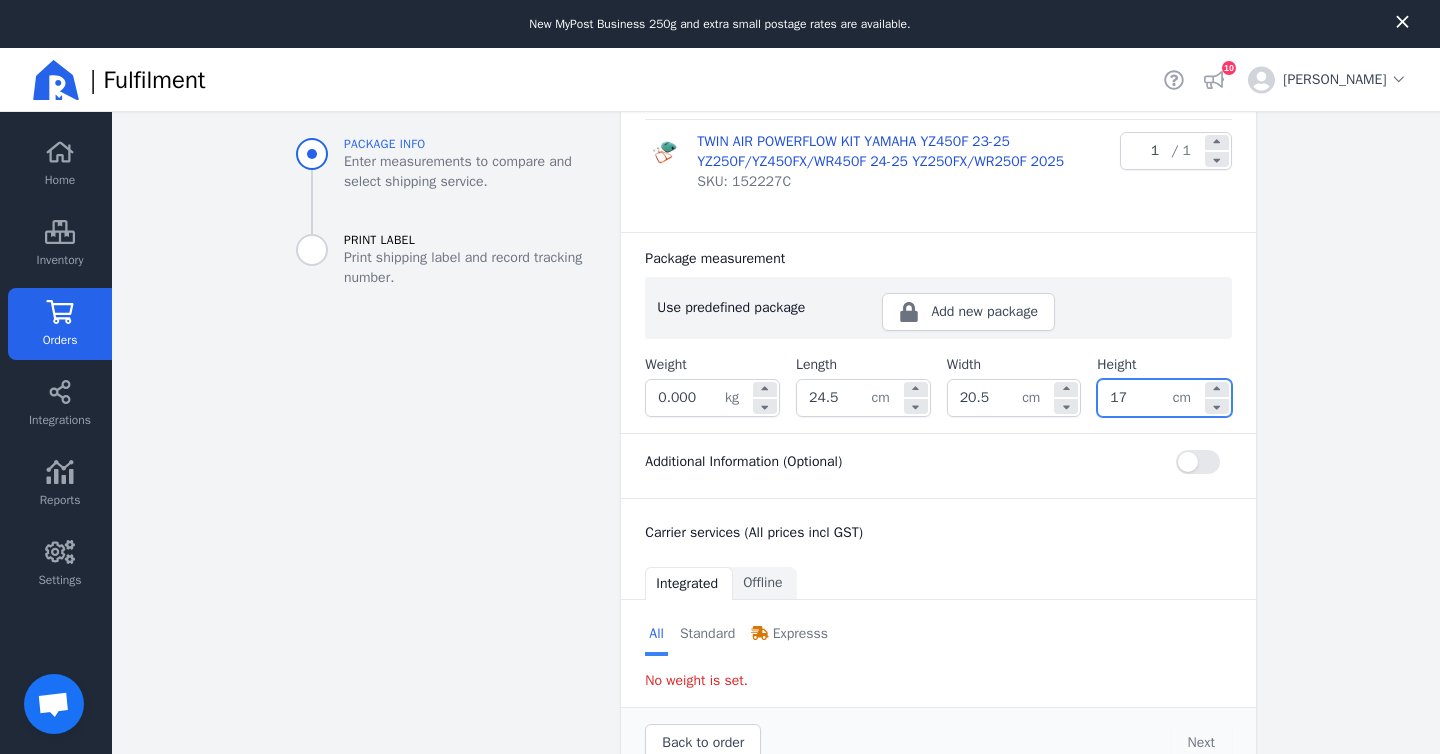 type on "17.0" 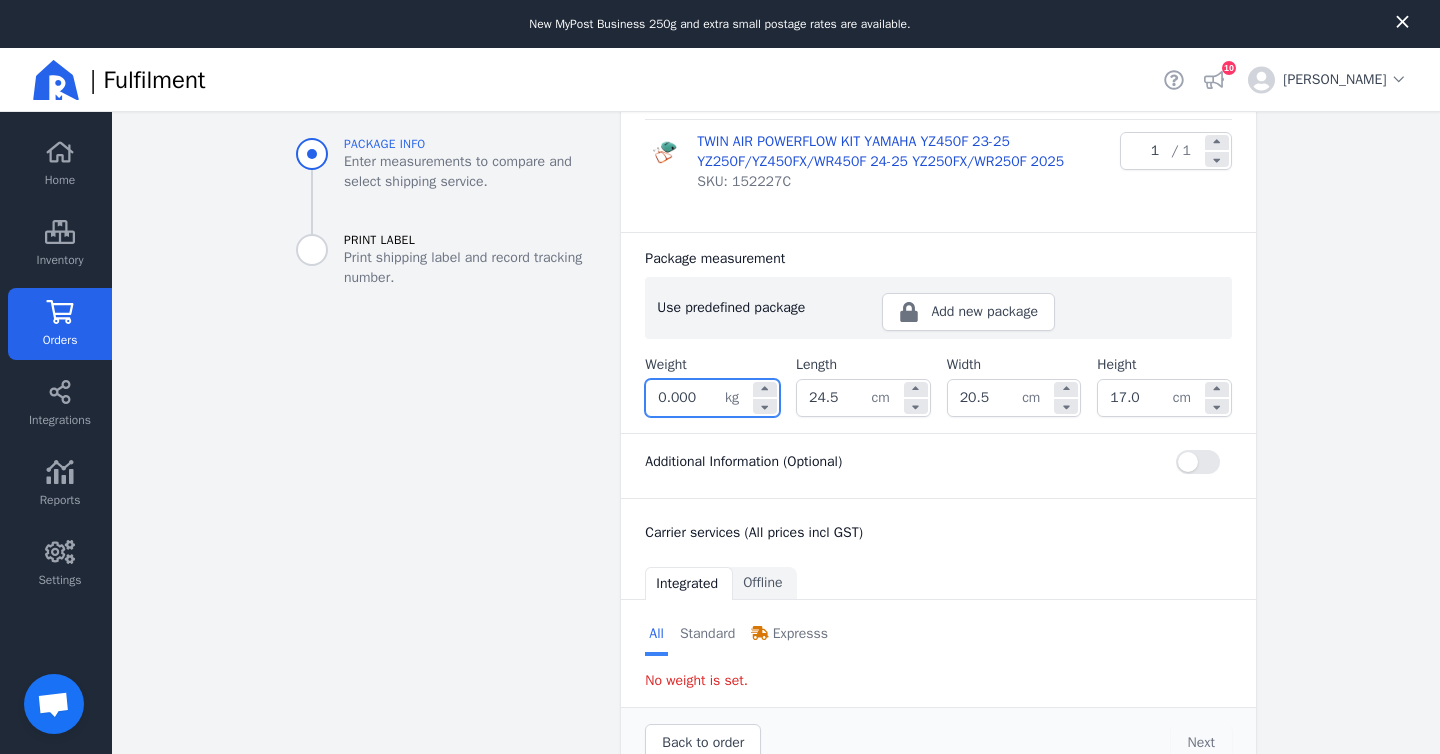 click on "0.000" 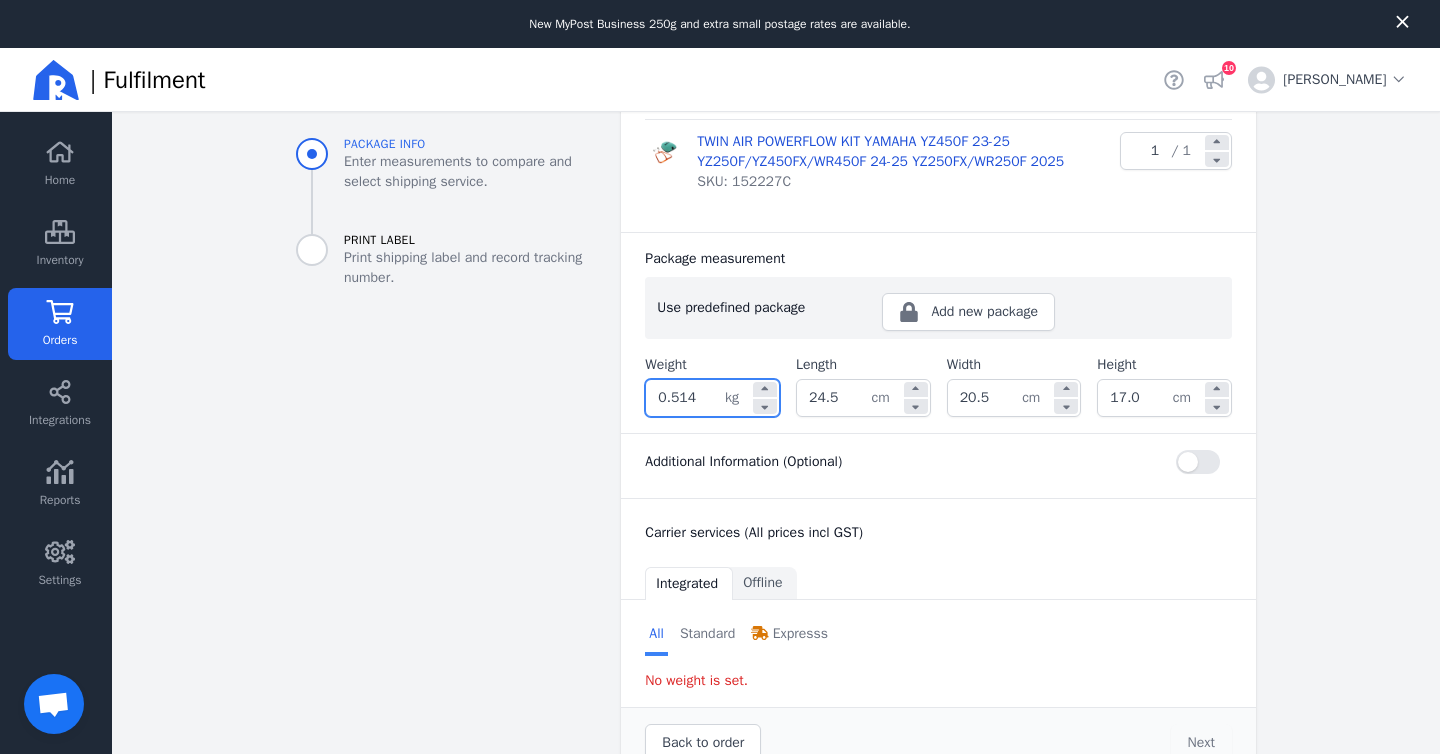 type on "0.514" 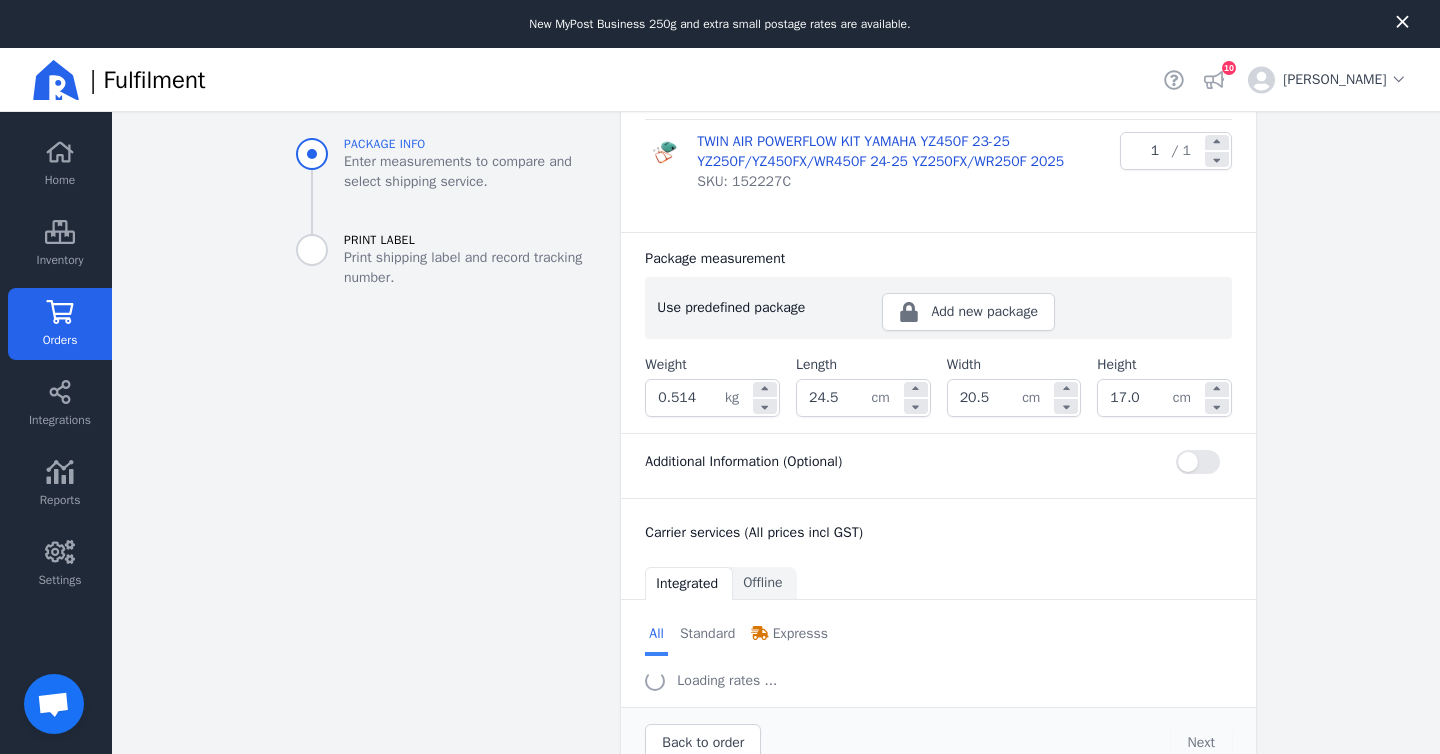 scroll, scrollTop: 48, scrollLeft: 0, axis: vertical 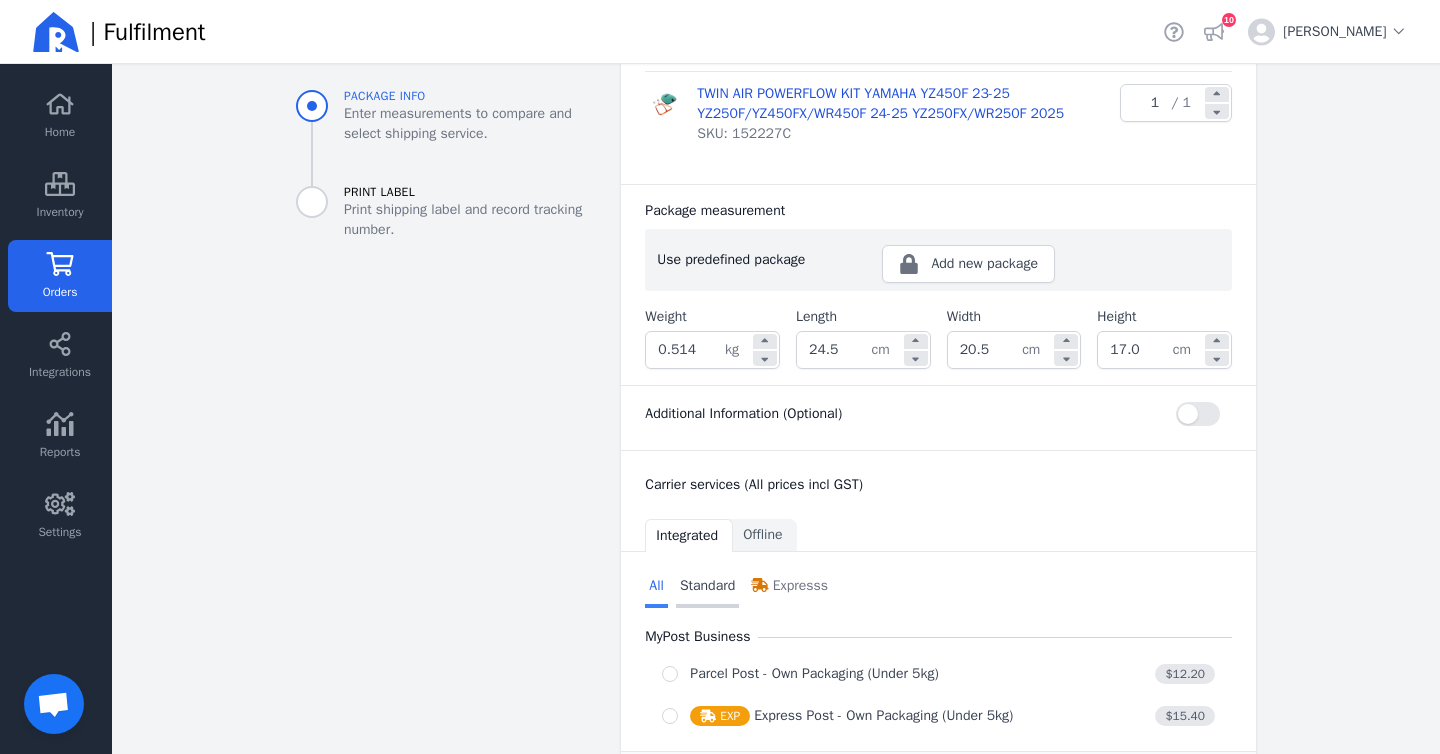 click on "Standard" 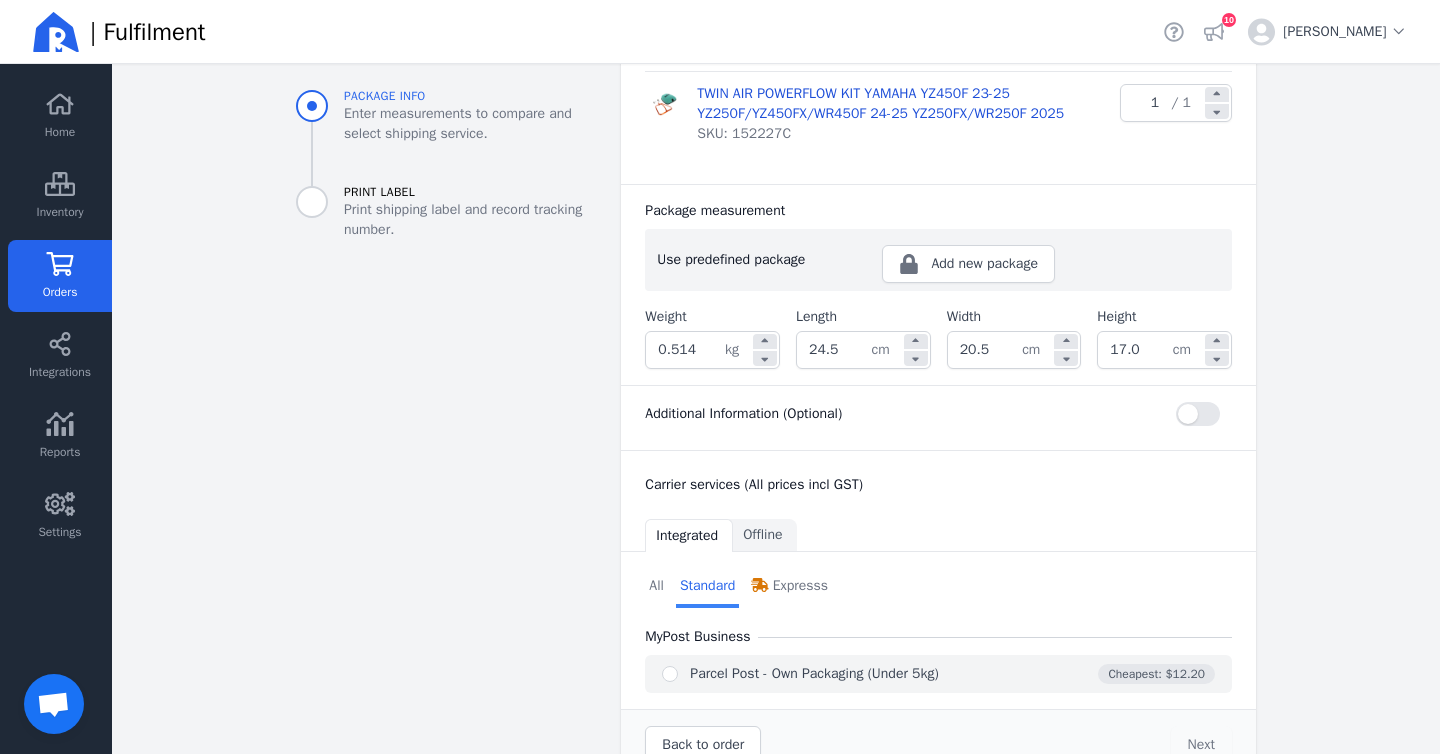 click on "Parcel Post - Own Packaging (Under 5kg) Cheapest:   $12.20" at bounding box center (938, 674) 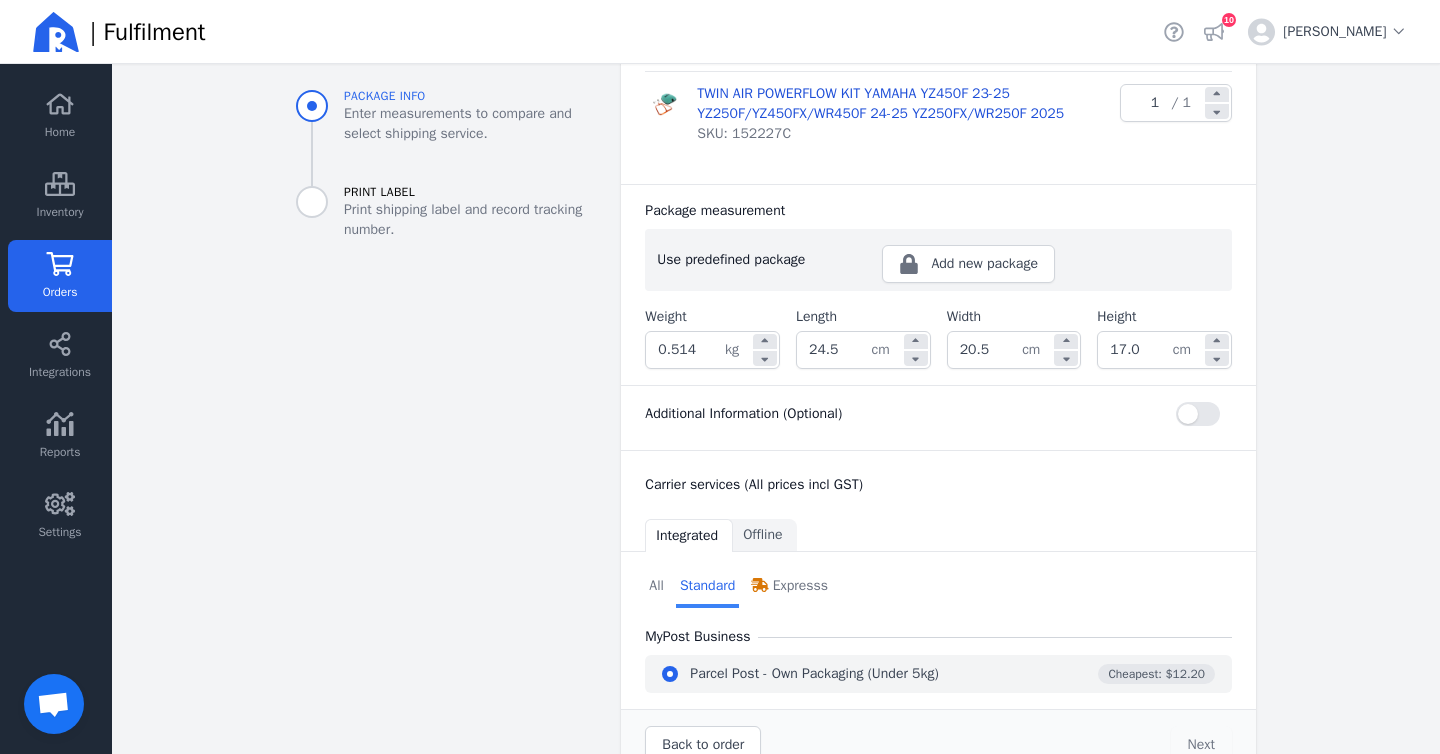 radio on "true" 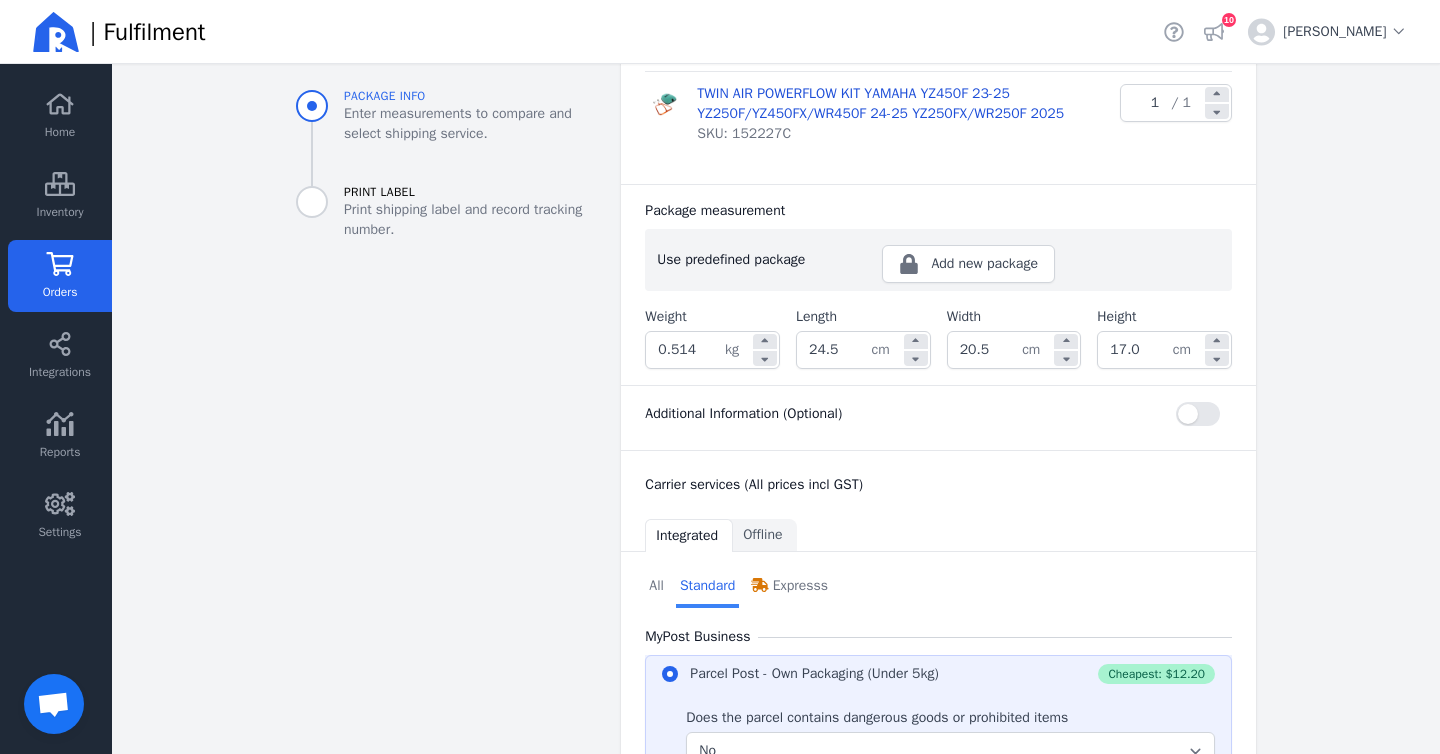 scroll, scrollTop: 592, scrollLeft: 0, axis: vertical 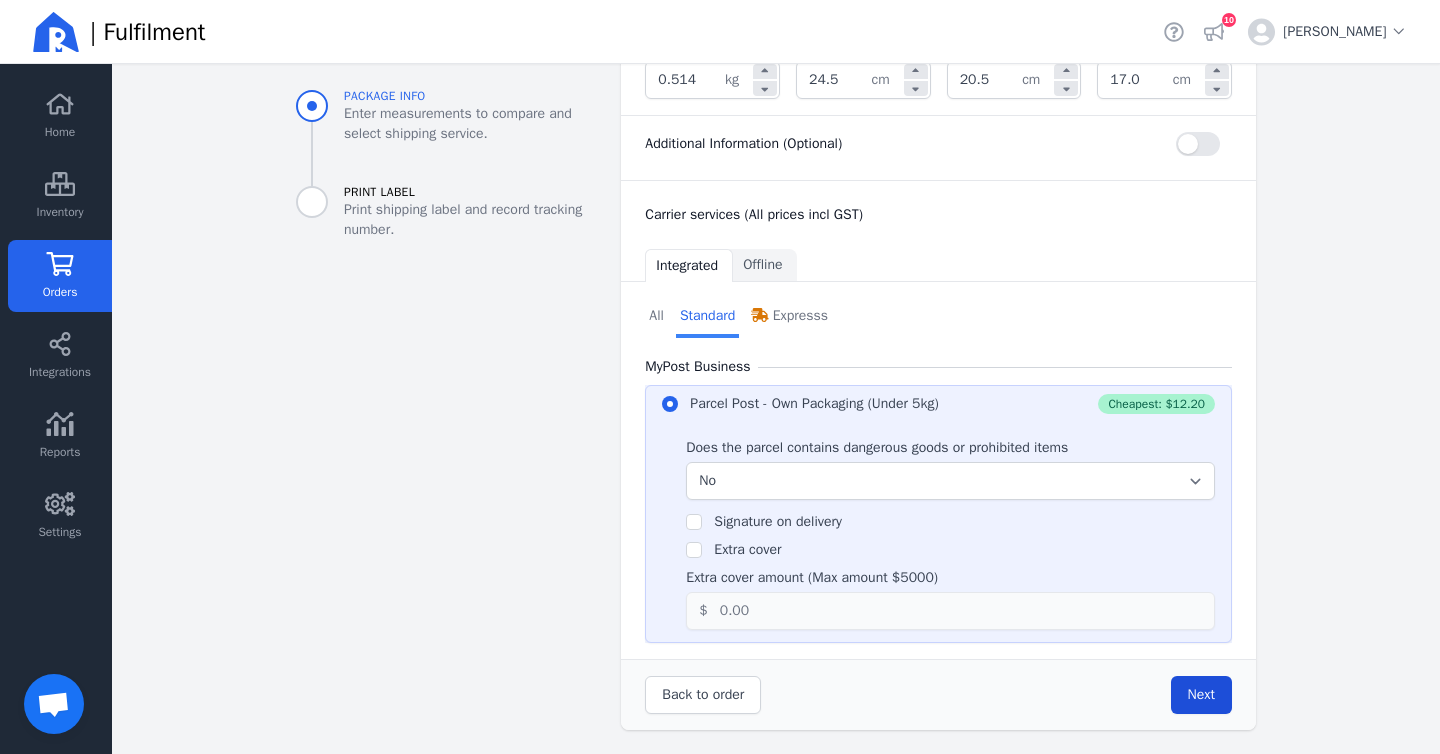 click on "Next" at bounding box center [1201, 695] 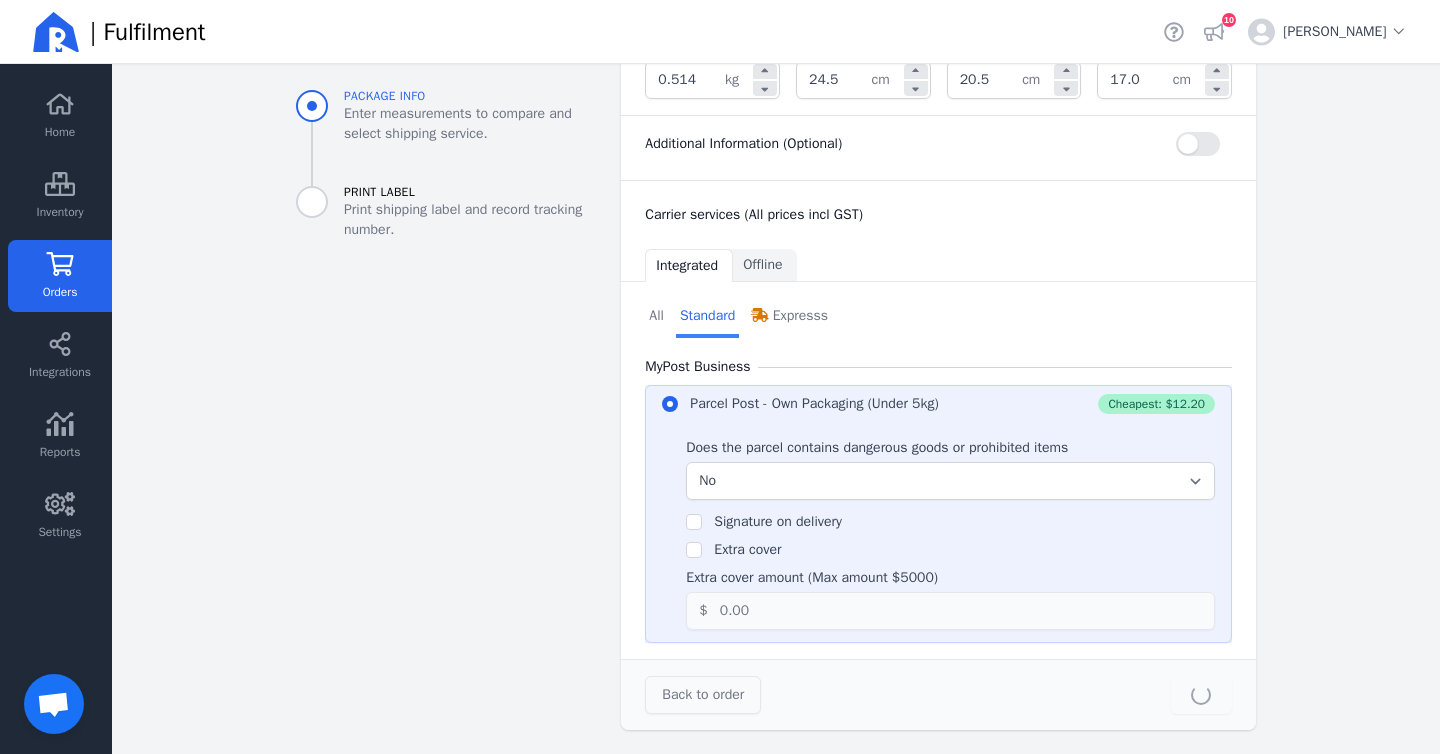 type on "24.5" 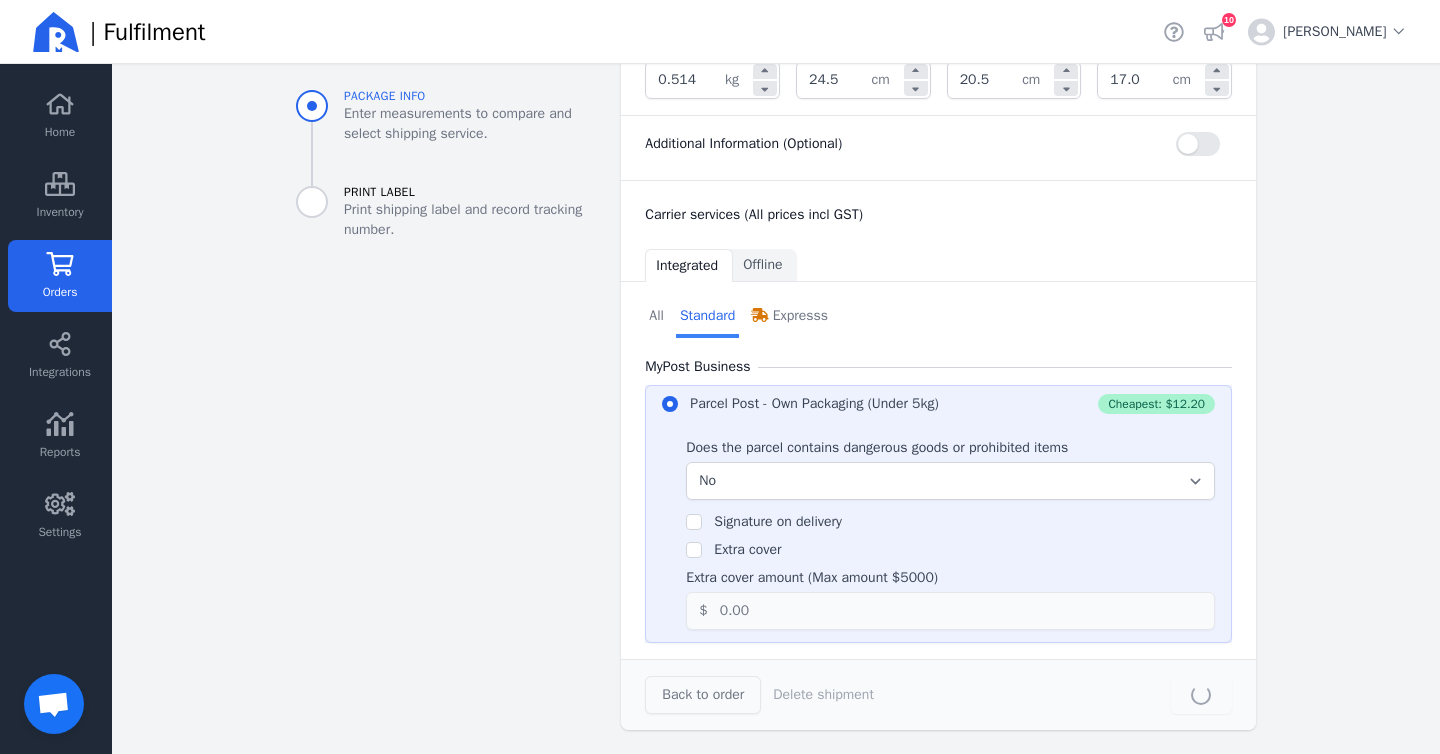 scroll, scrollTop: 0, scrollLeft: 0, axis: both 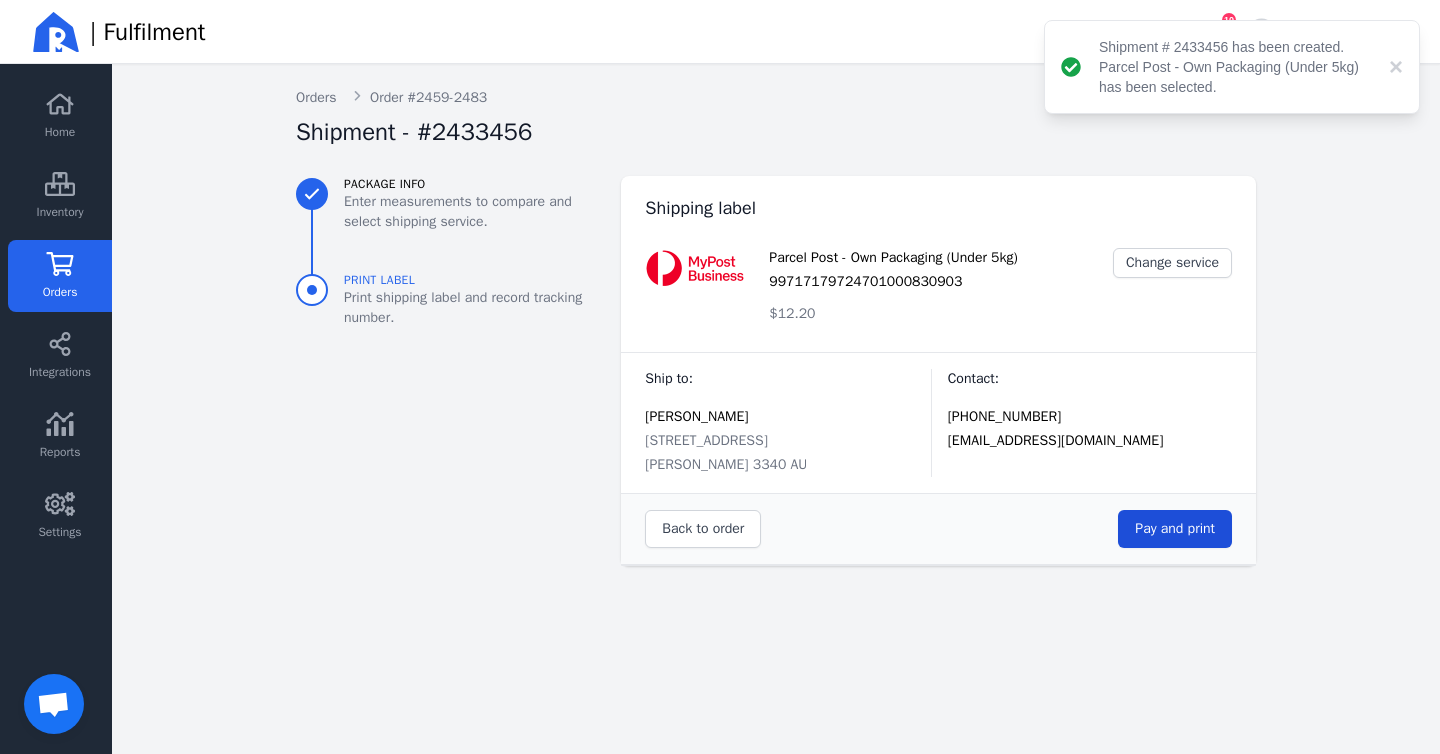 click on "Pay and print" at bounding box center [1175, 529] 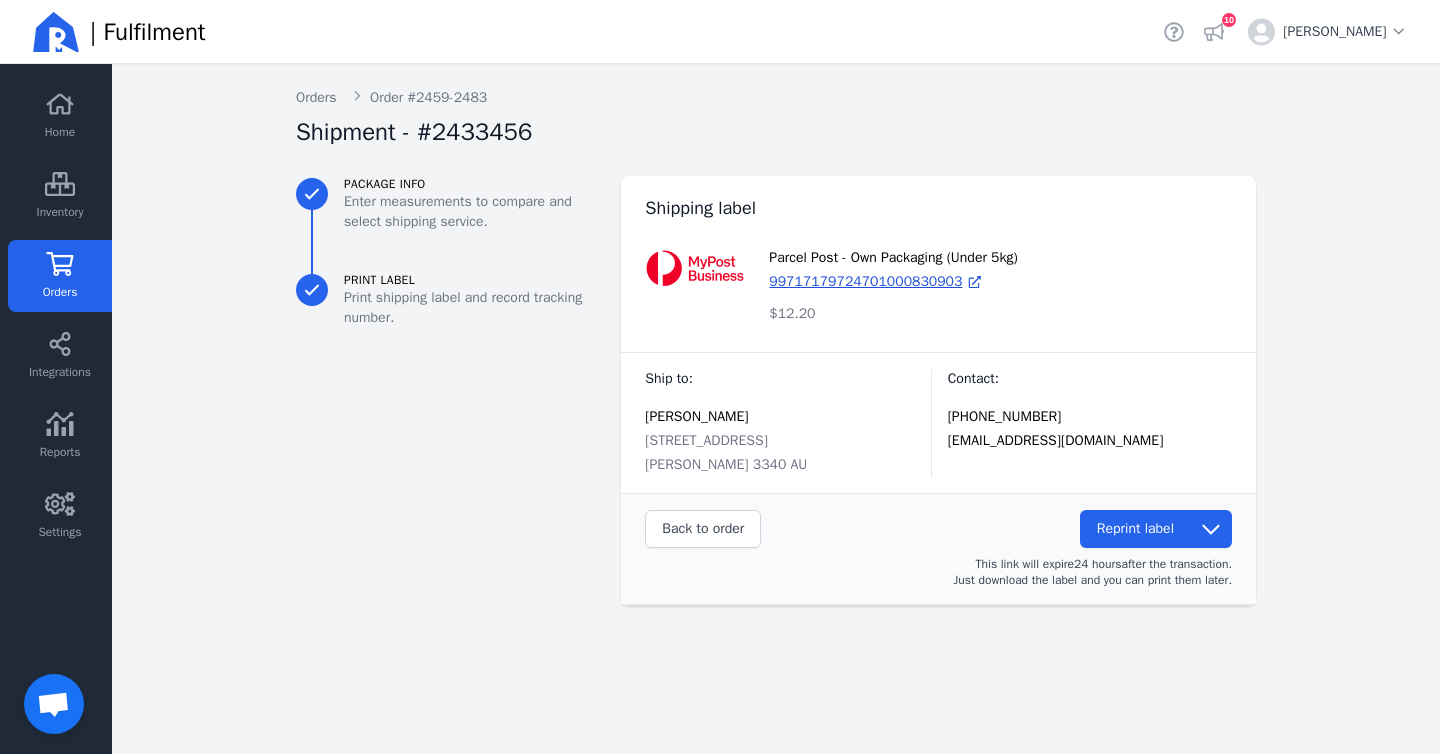 click on "Orders" 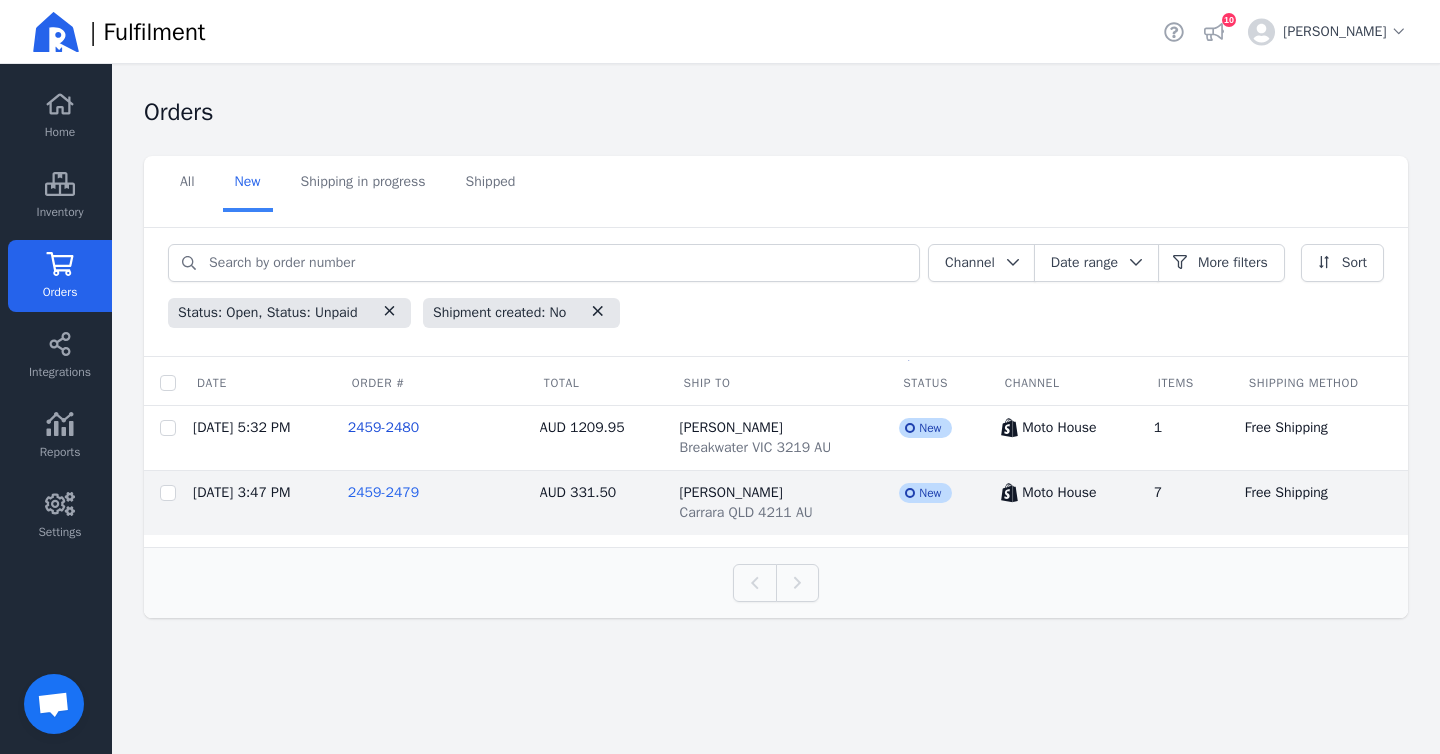 click on "2459-2479" 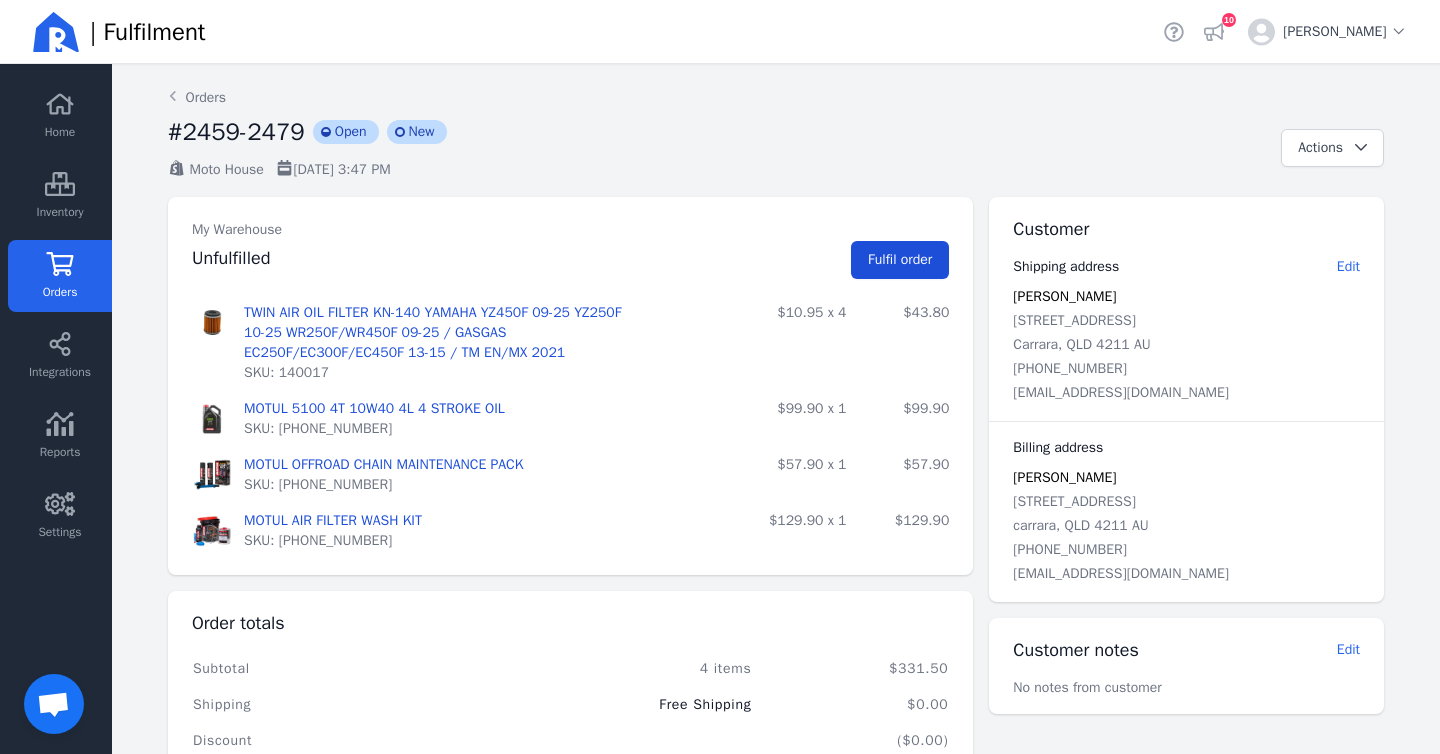 click on "Fulfil order" at bounding box center (900, 260) 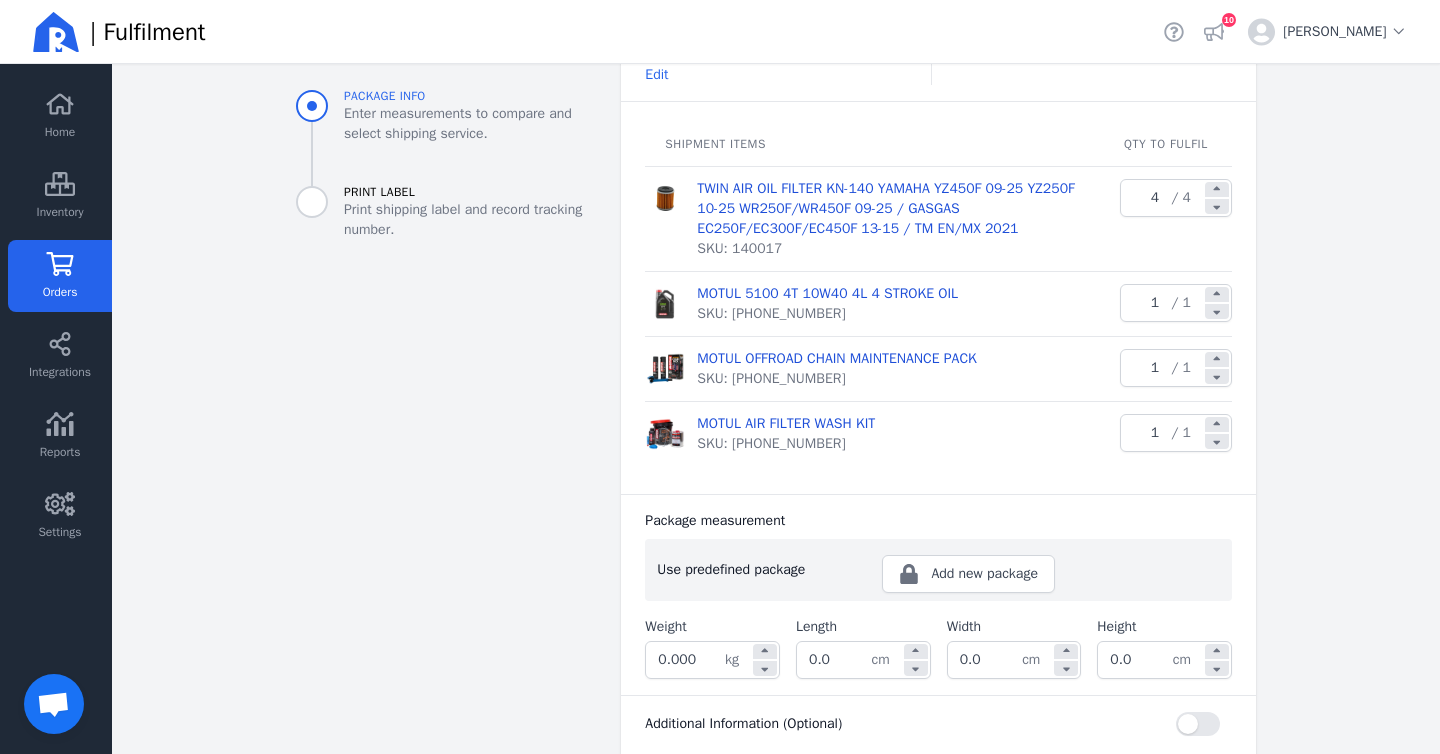 scroll, scrollTop: 483, scrollLeft: 0, axis: vertical 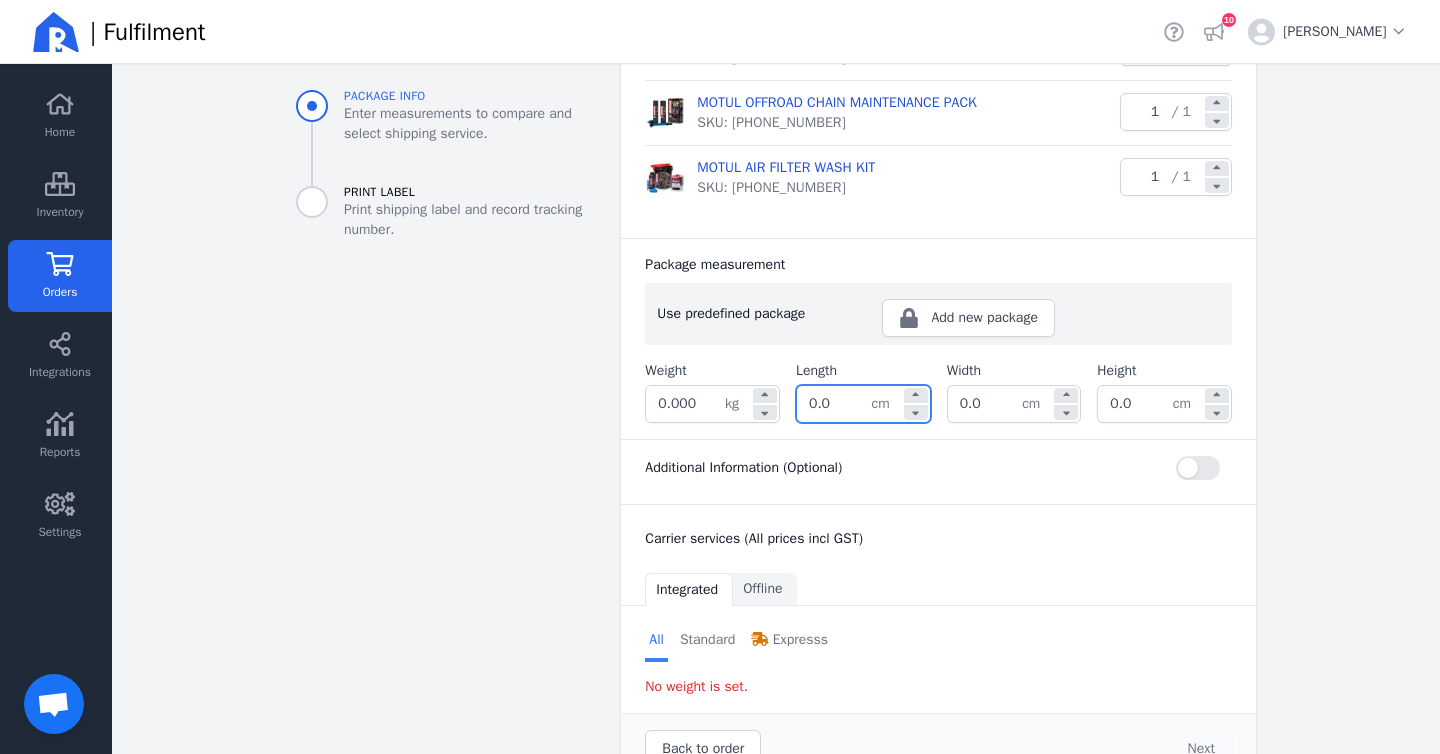 click on "0.0" 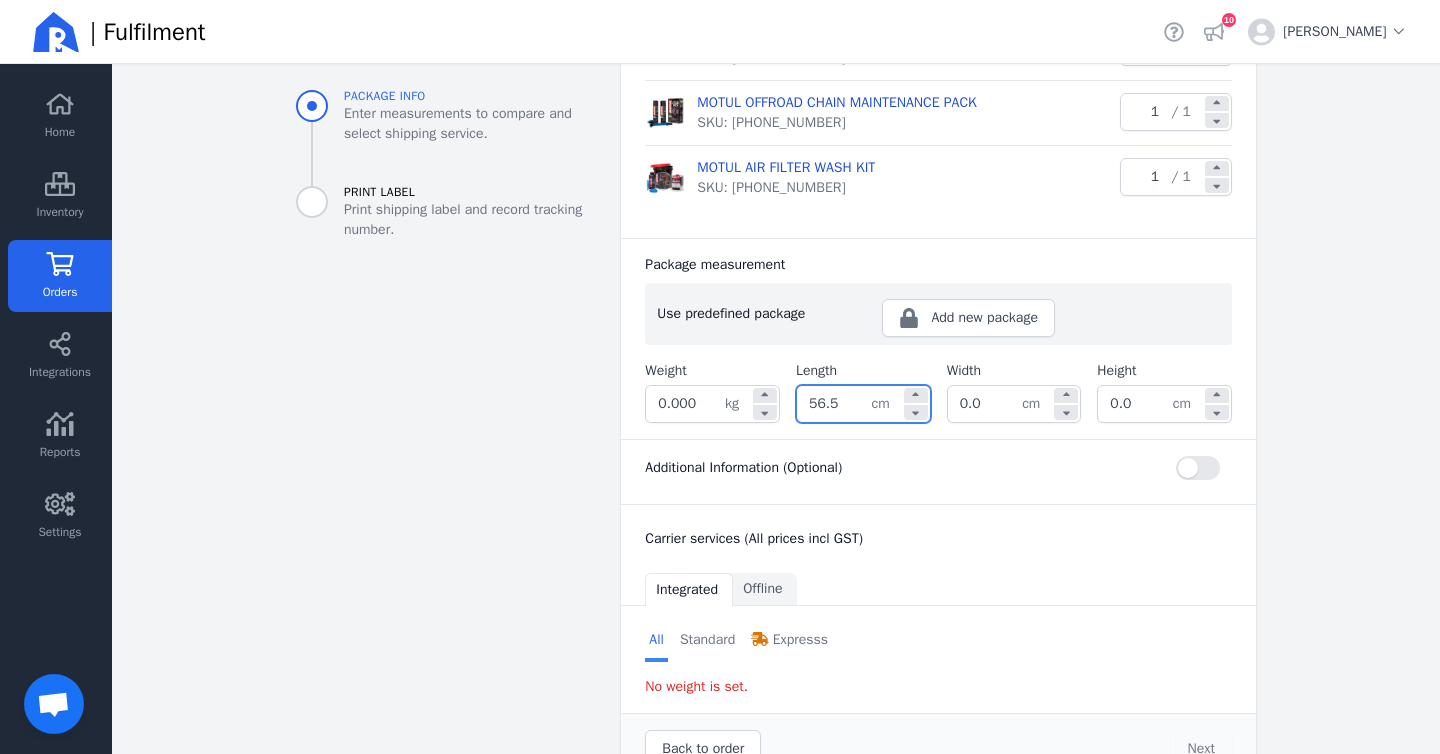 type on "56.5" 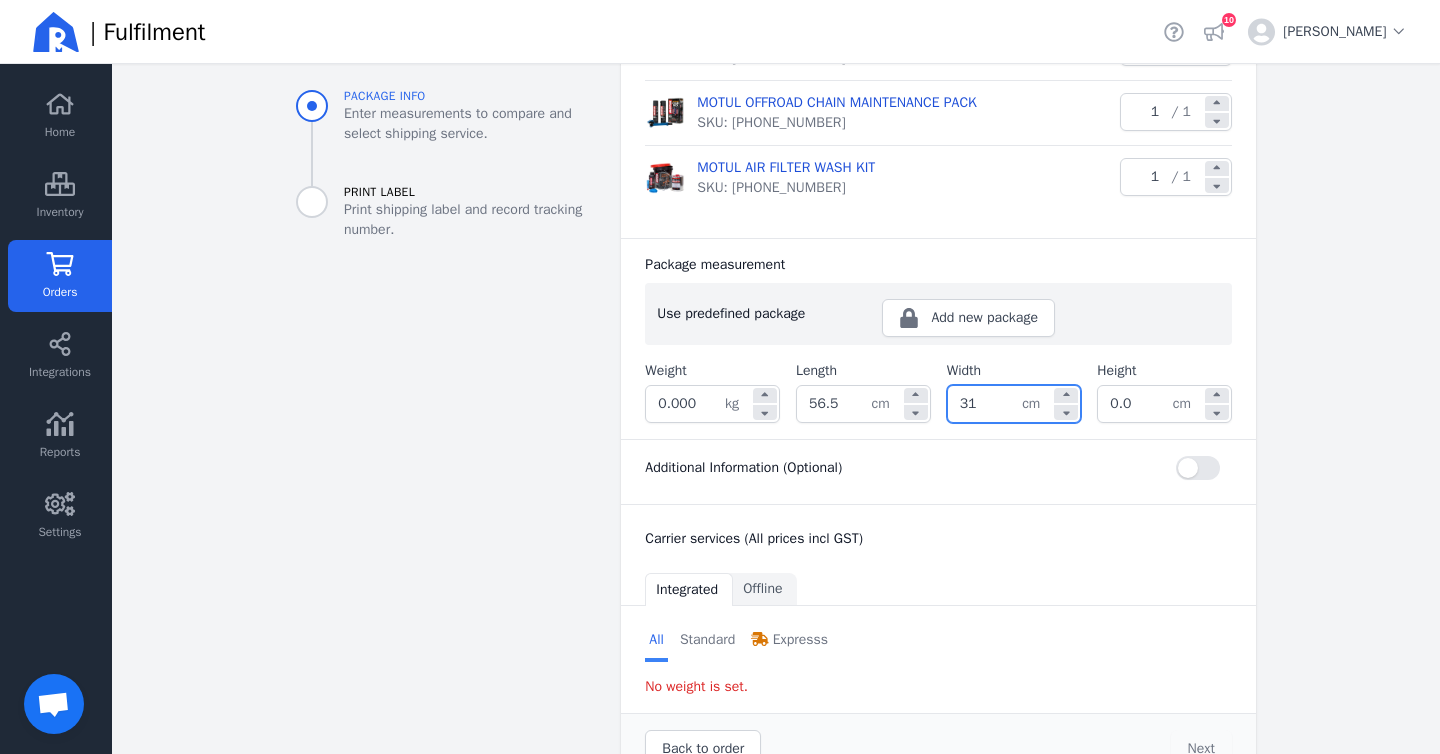 type on "31.0" 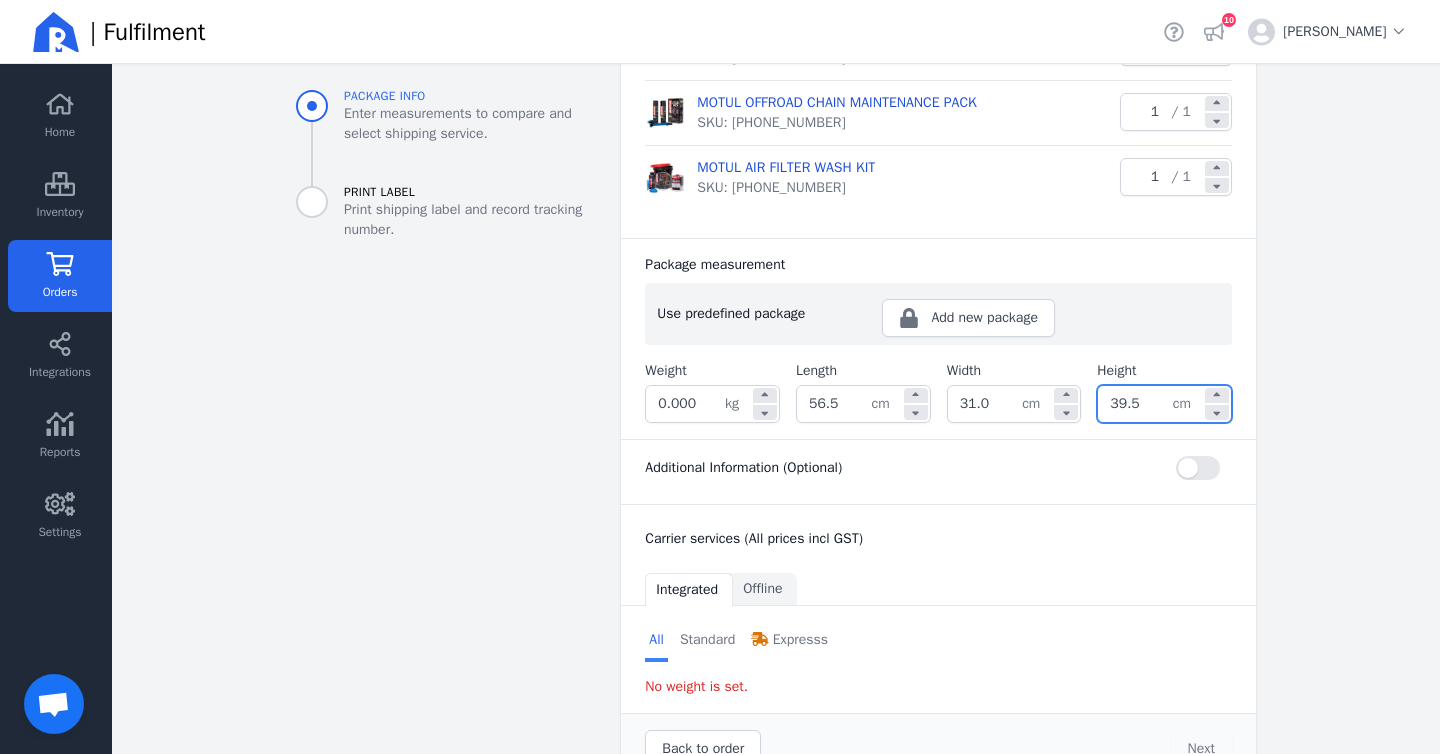 type on "39.5" 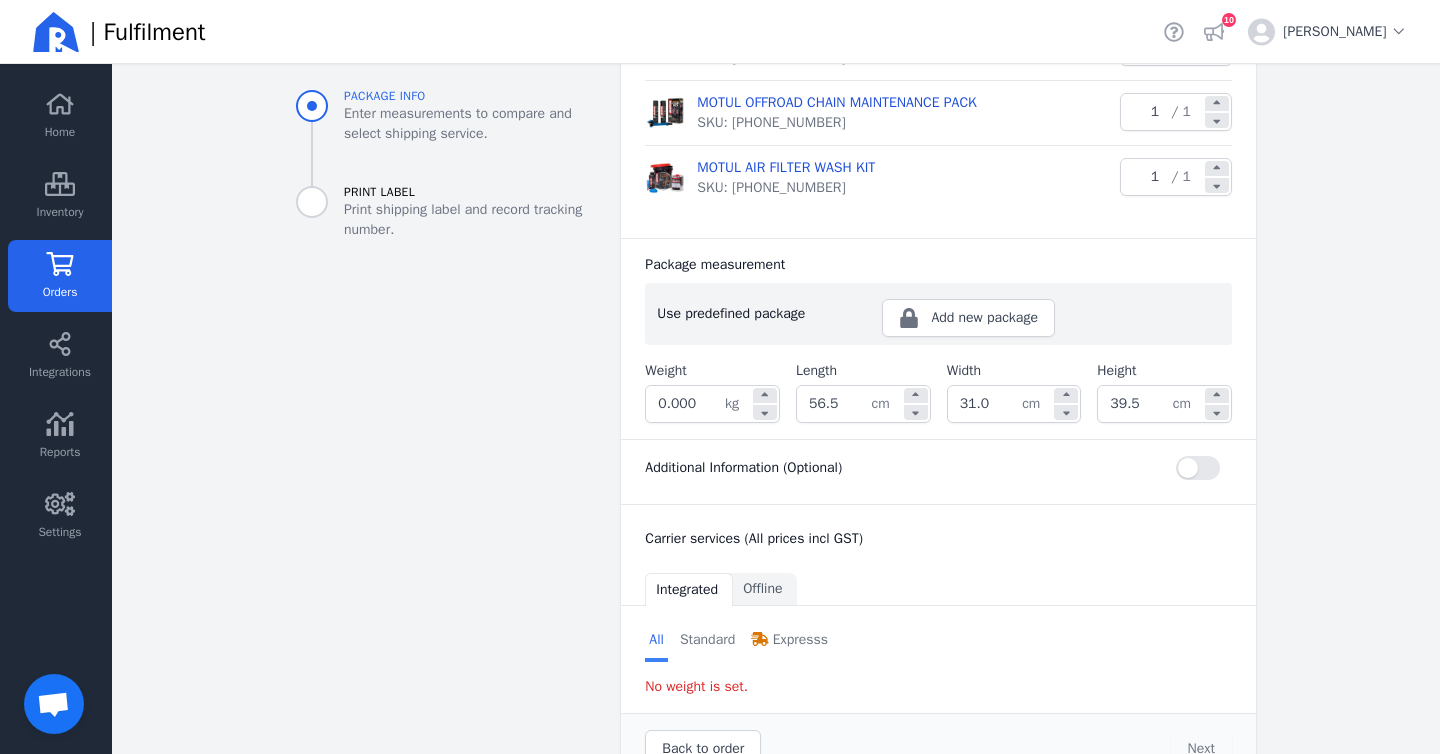 click on "0.000" 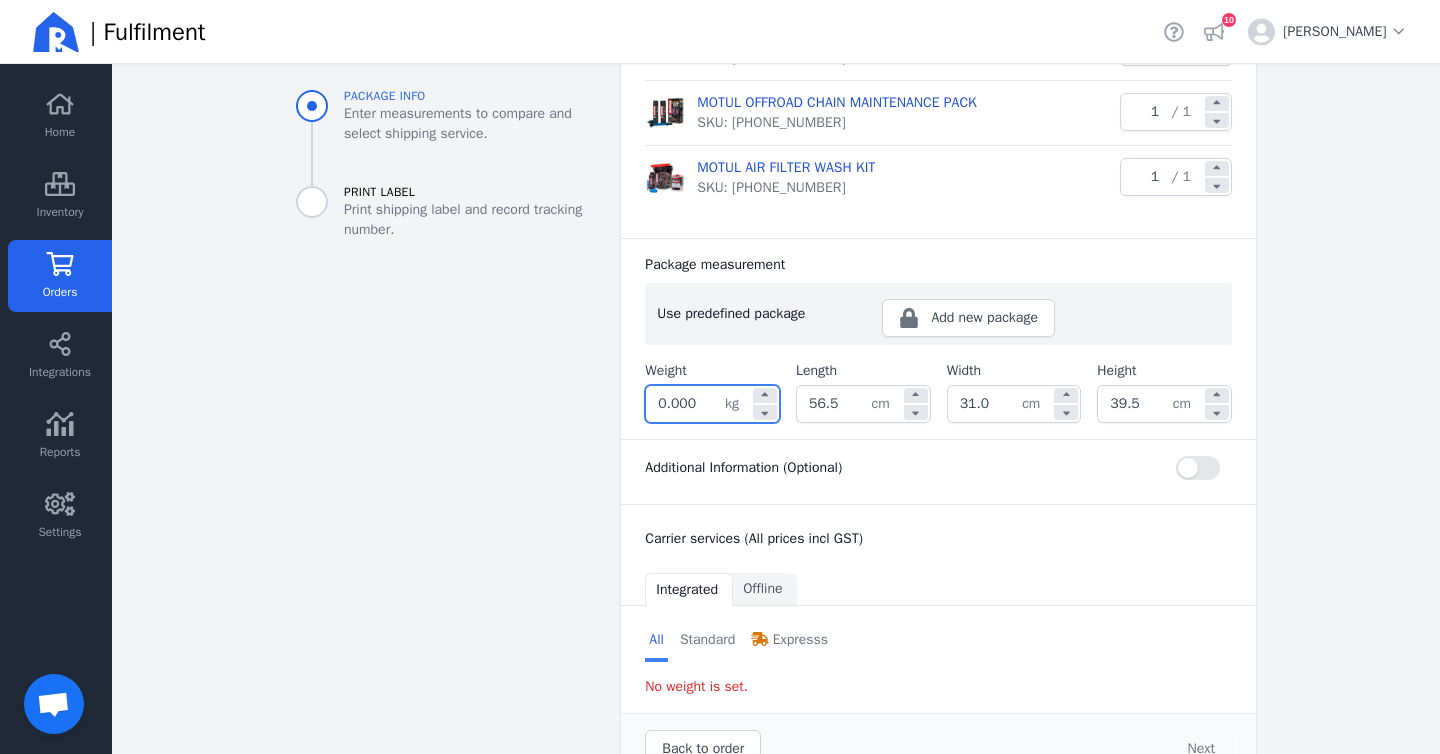 click on "0.000" 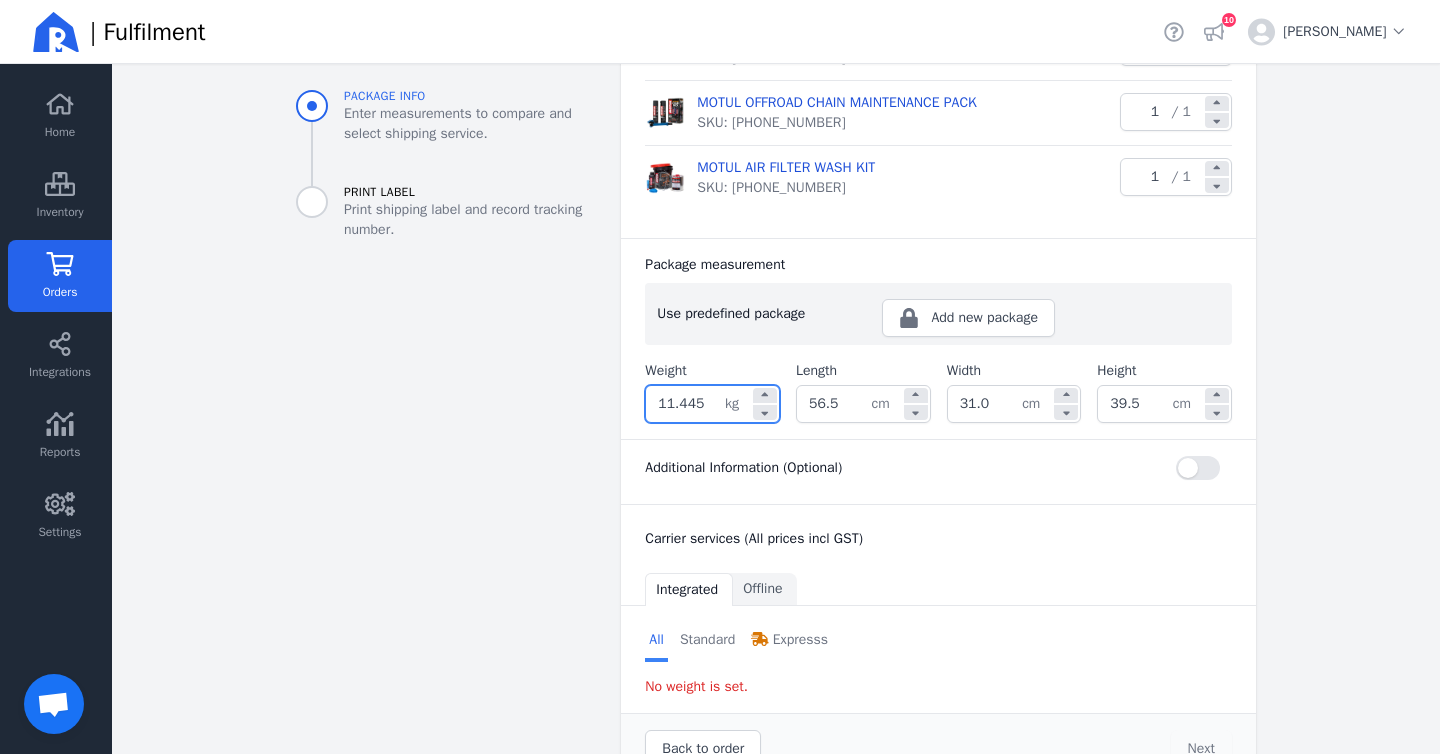 type on "11.445" 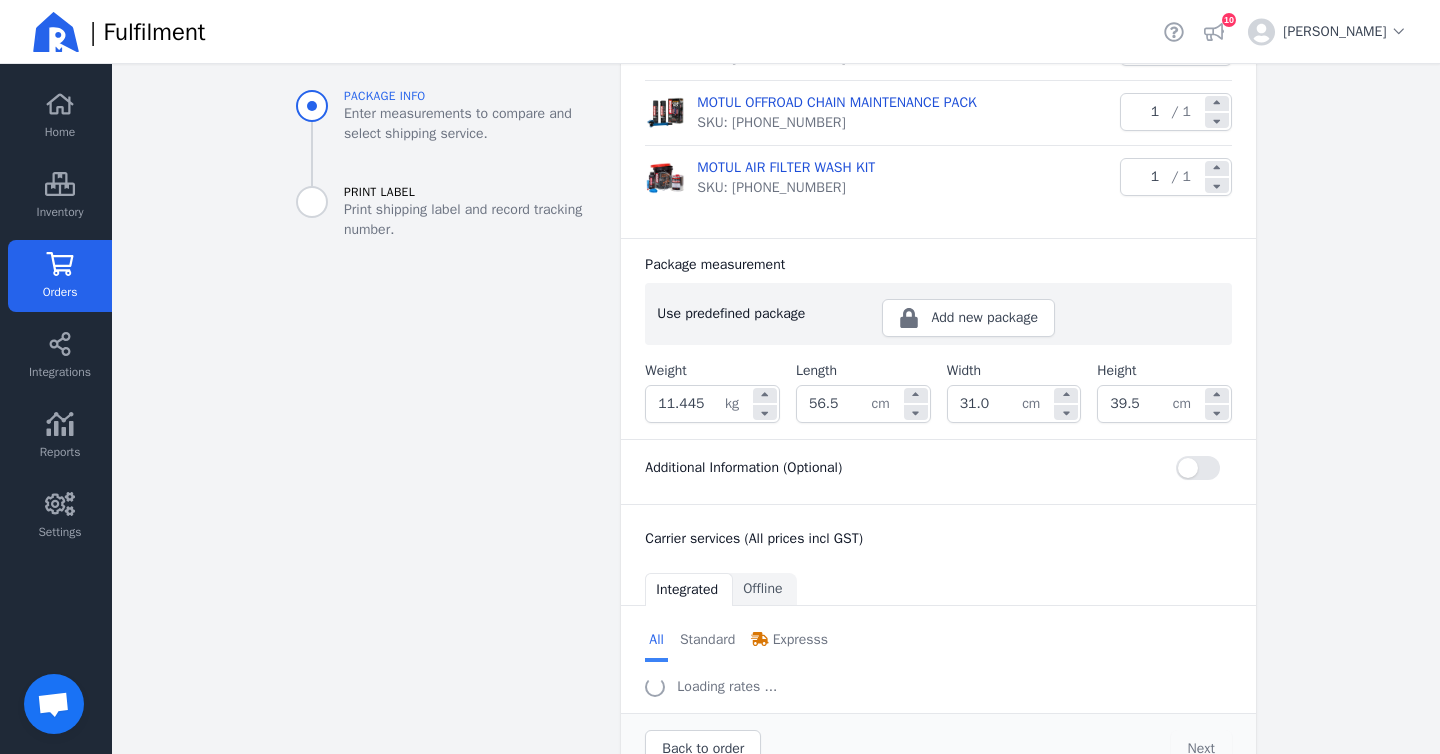 click on "Package info Enter measurements to compare and select shipping service. Print Label Print shipping label and record tracking number." 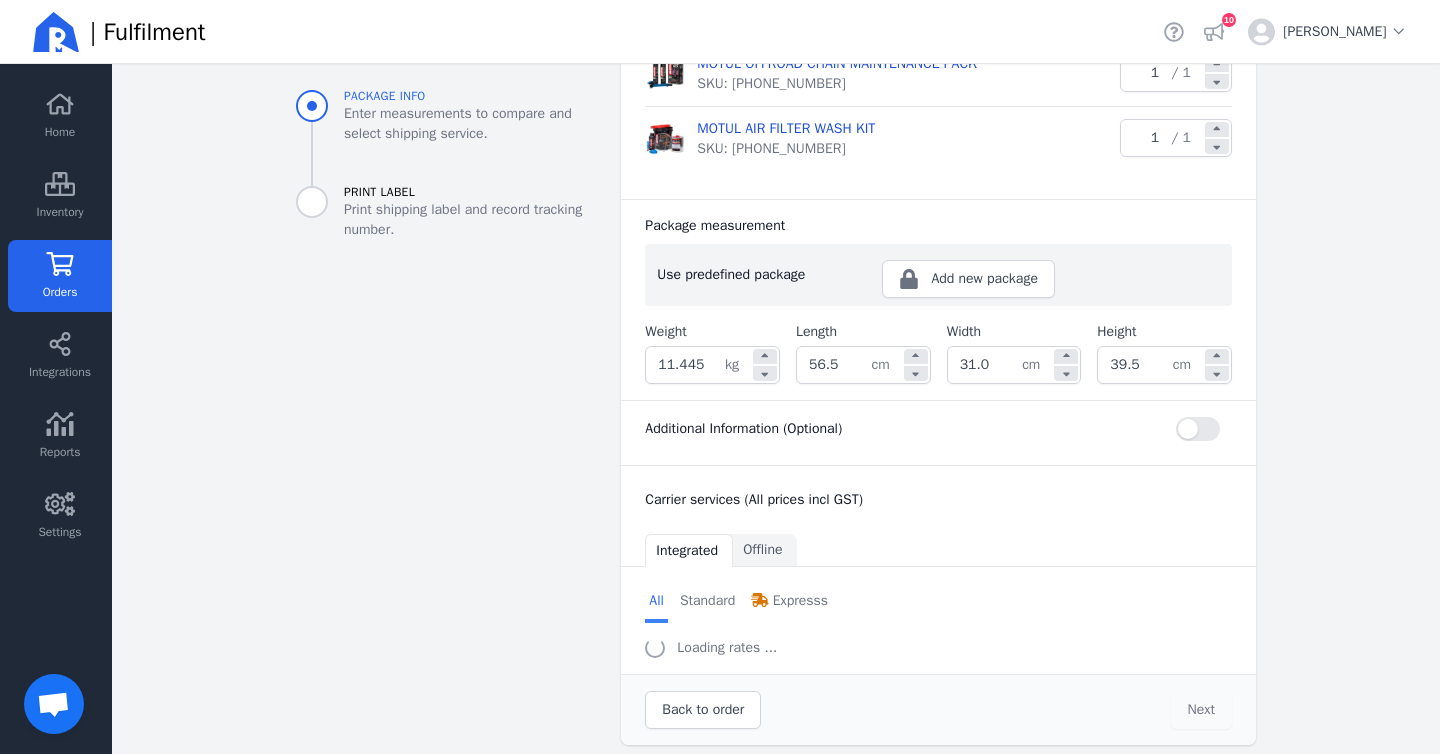 scroll, scrollTop: 537, scrollLeft: 0, axis: vertical 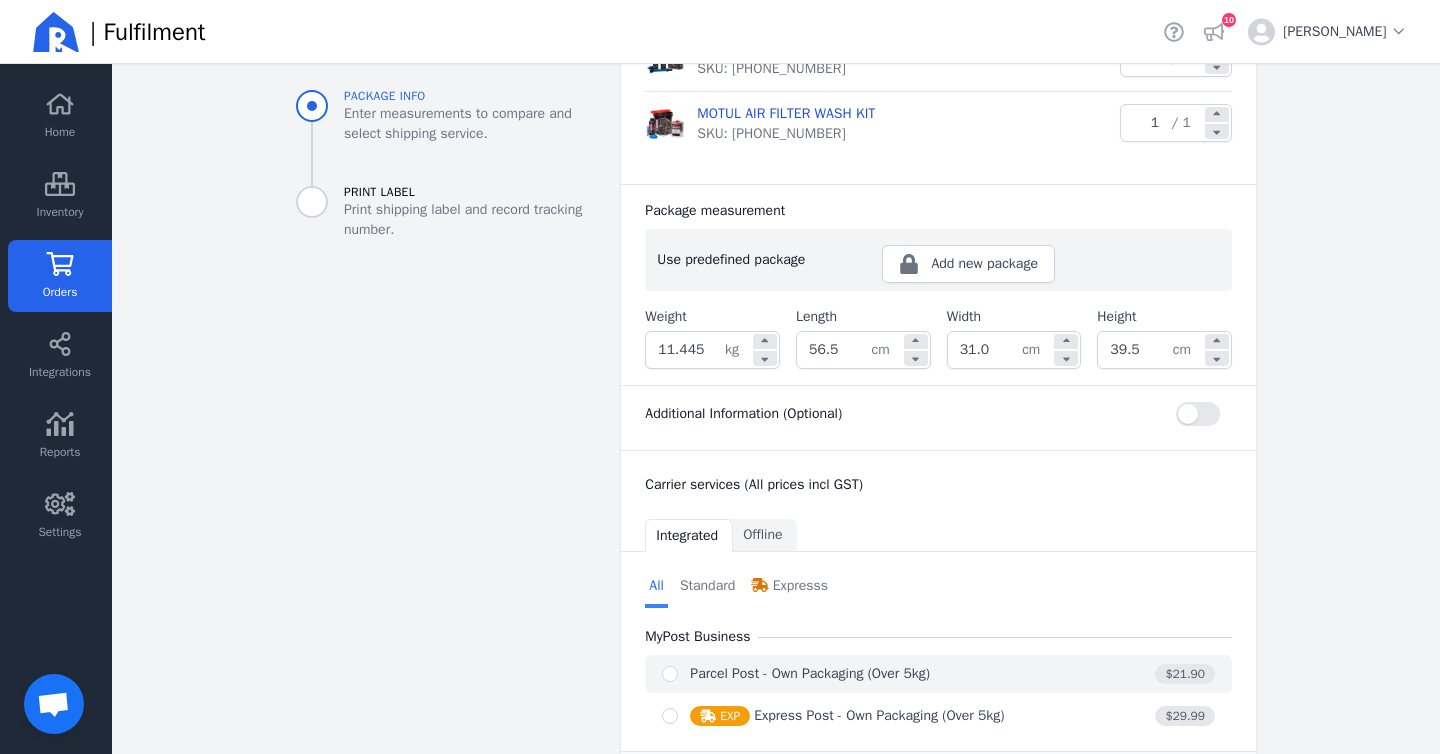 click on "Parcel Post - Own Packaging (Over 5kg)" 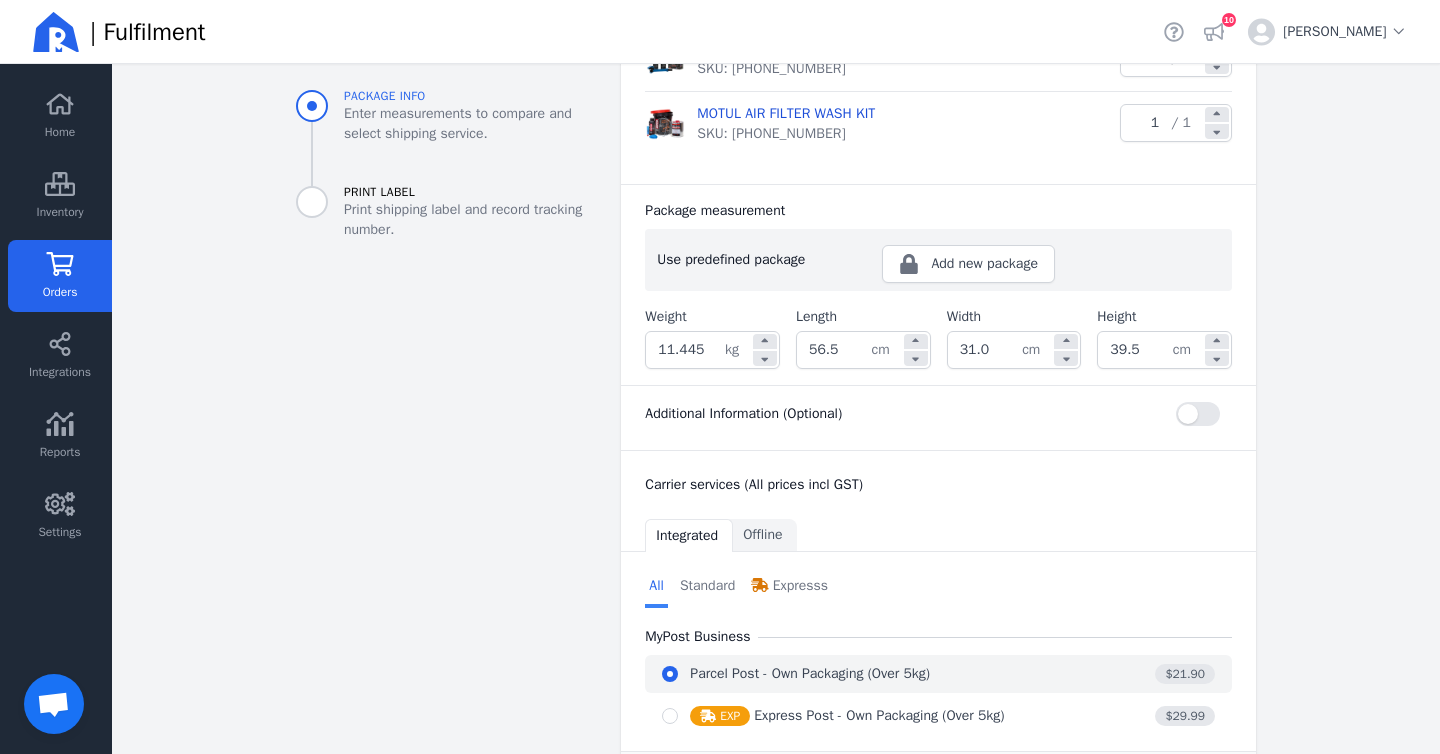 radio on "true" 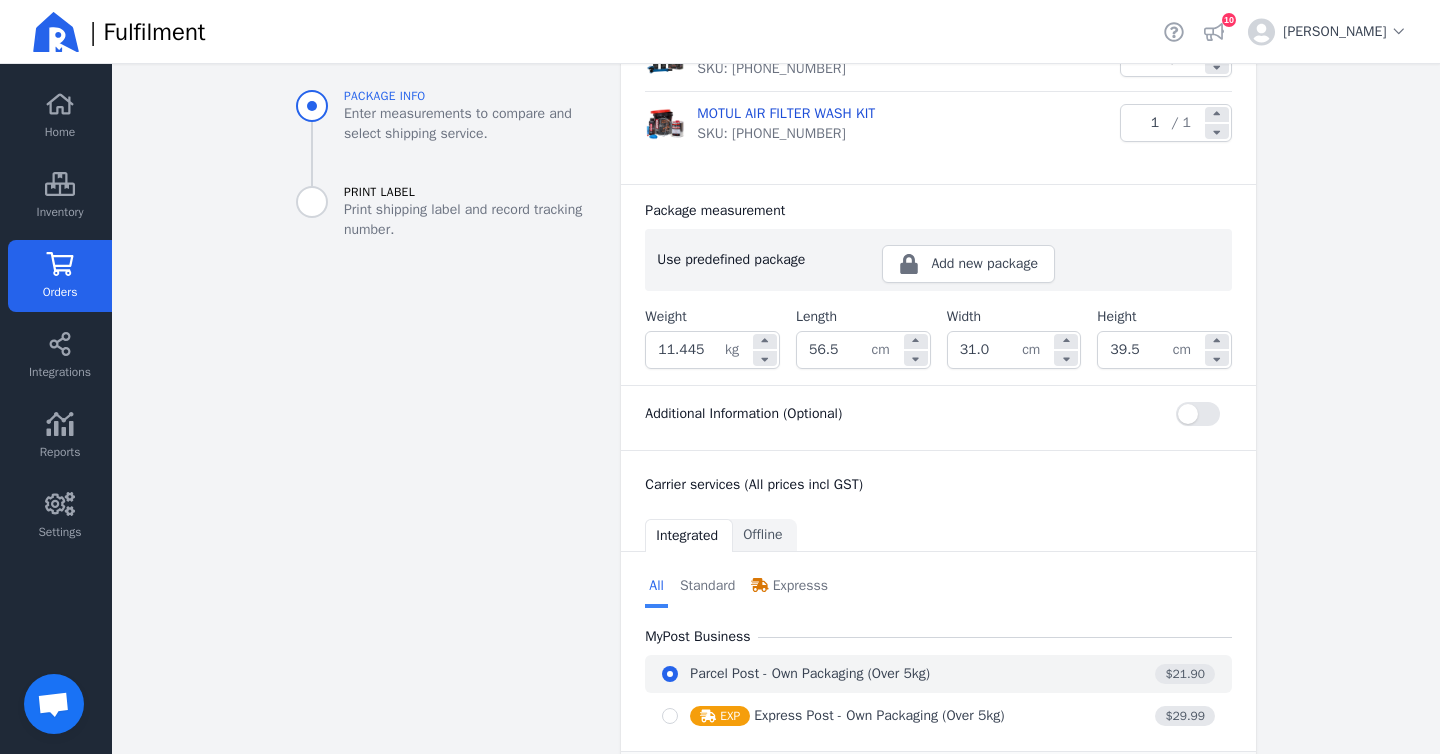 select on "0" 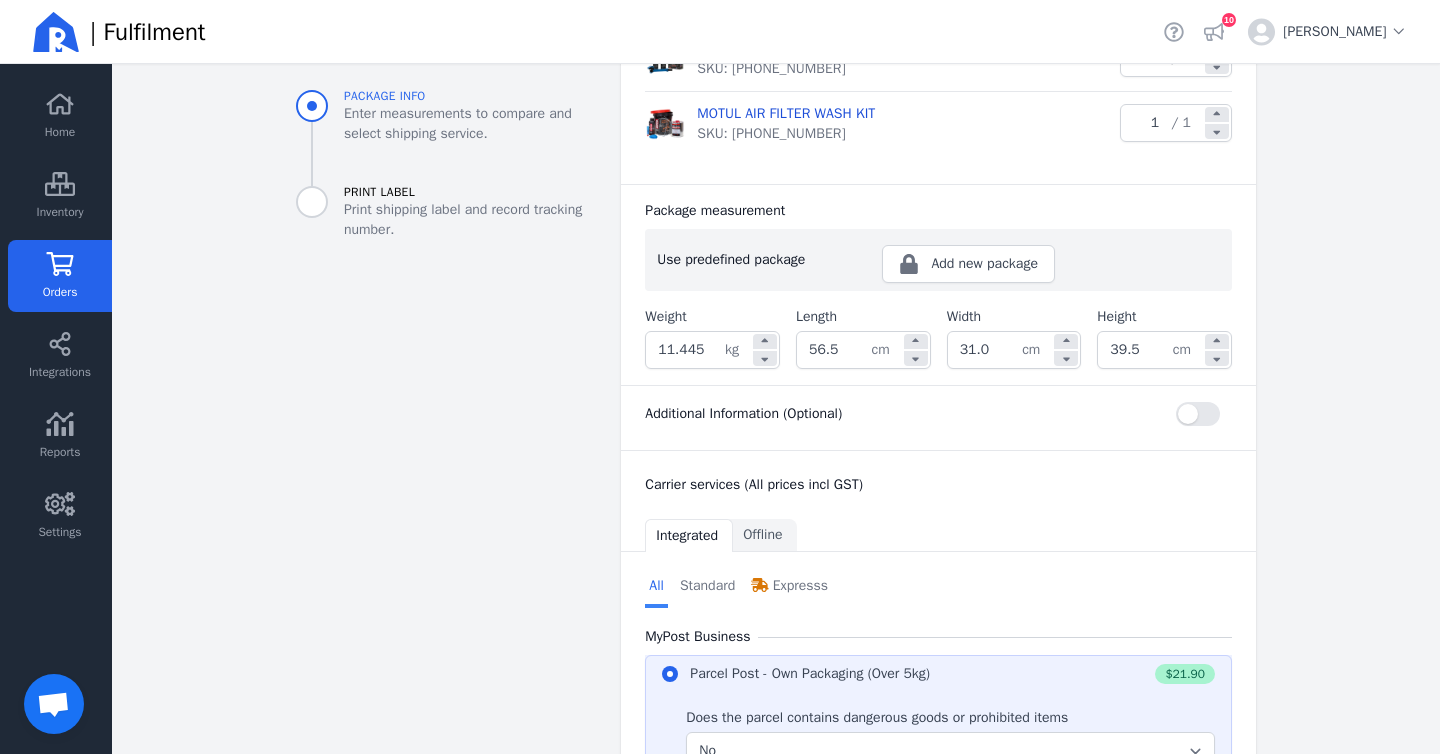 scroll, scrollTop: 849, scrollLeft: 0, axis: vertical 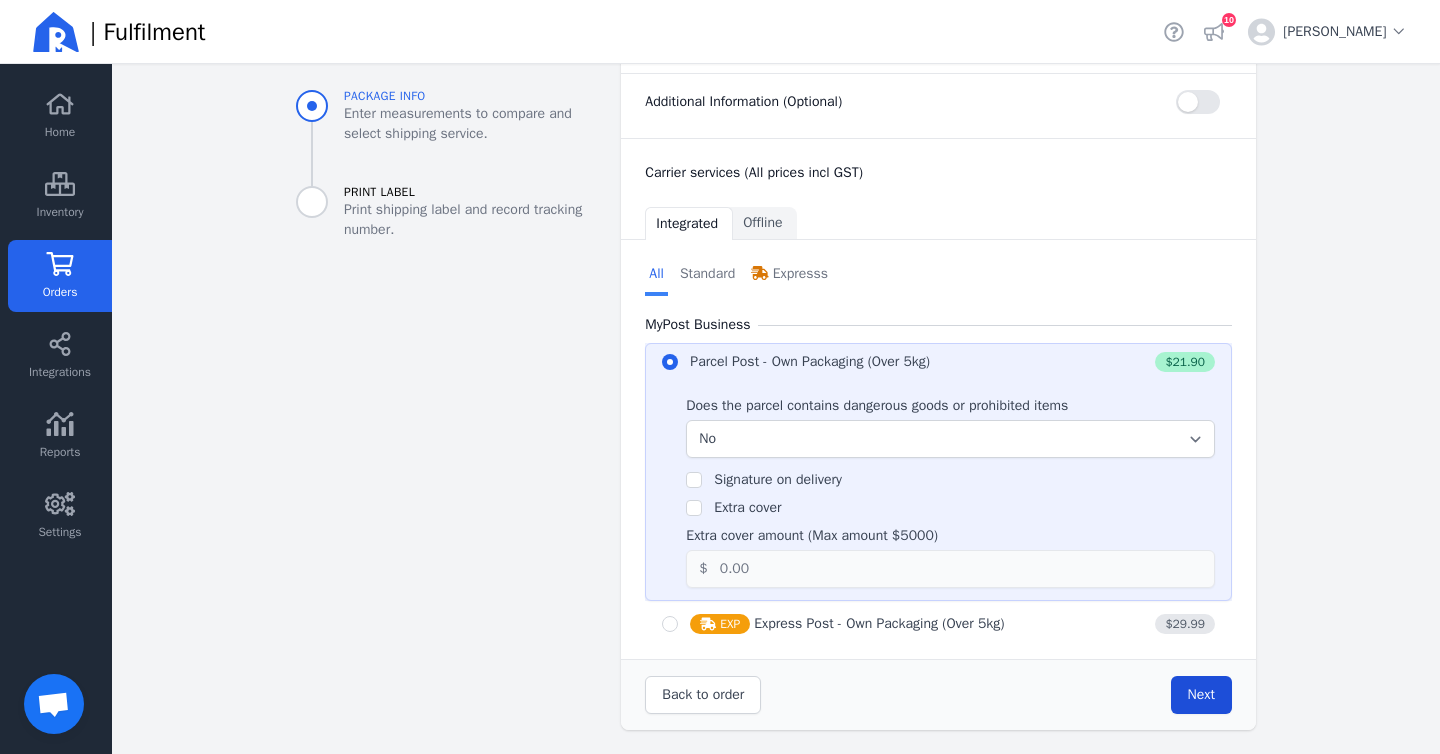 click on "Next" at bounding box center (1201, 694) 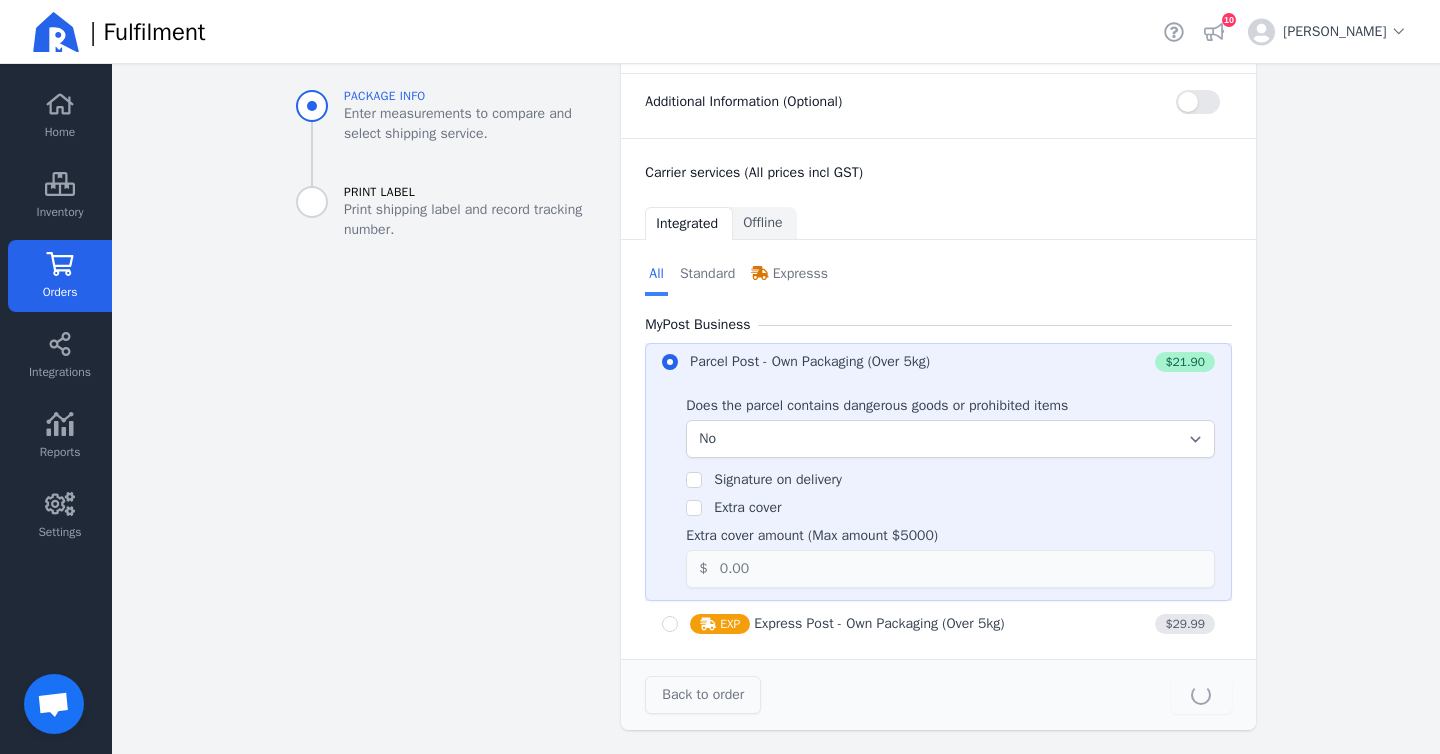 type on "56.5" 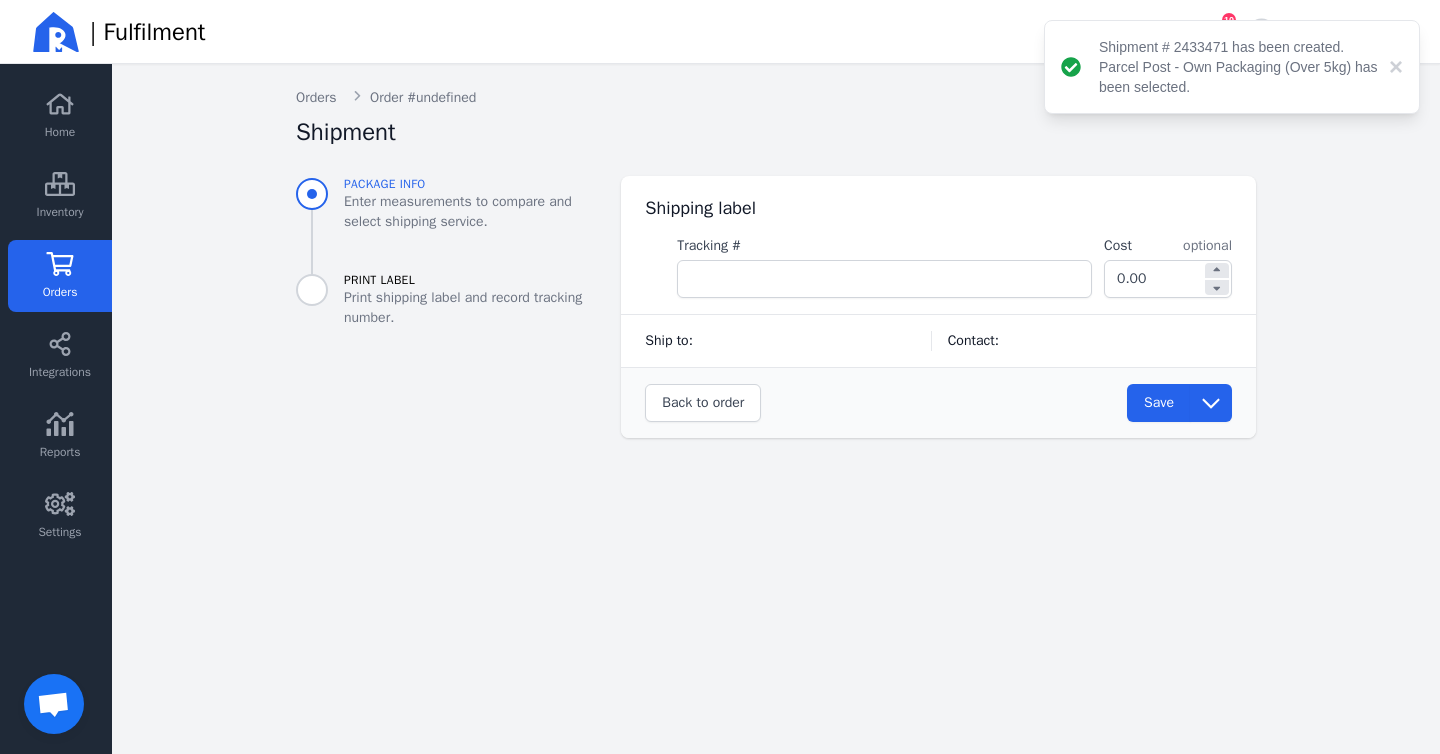 scroll, scrollTop: 0, scrollLeft: 0, axis: both 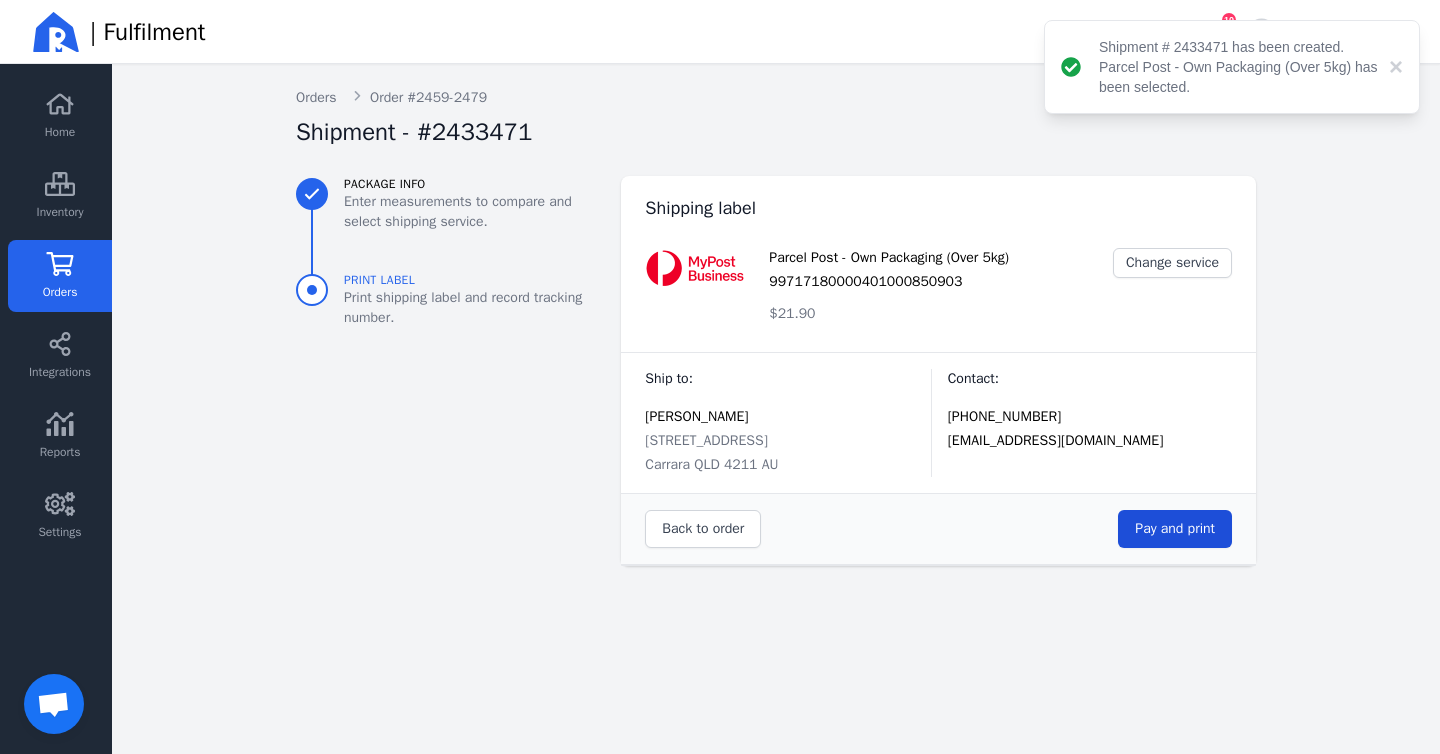 click on "Pay and print" at bounding box center (1175, 528) 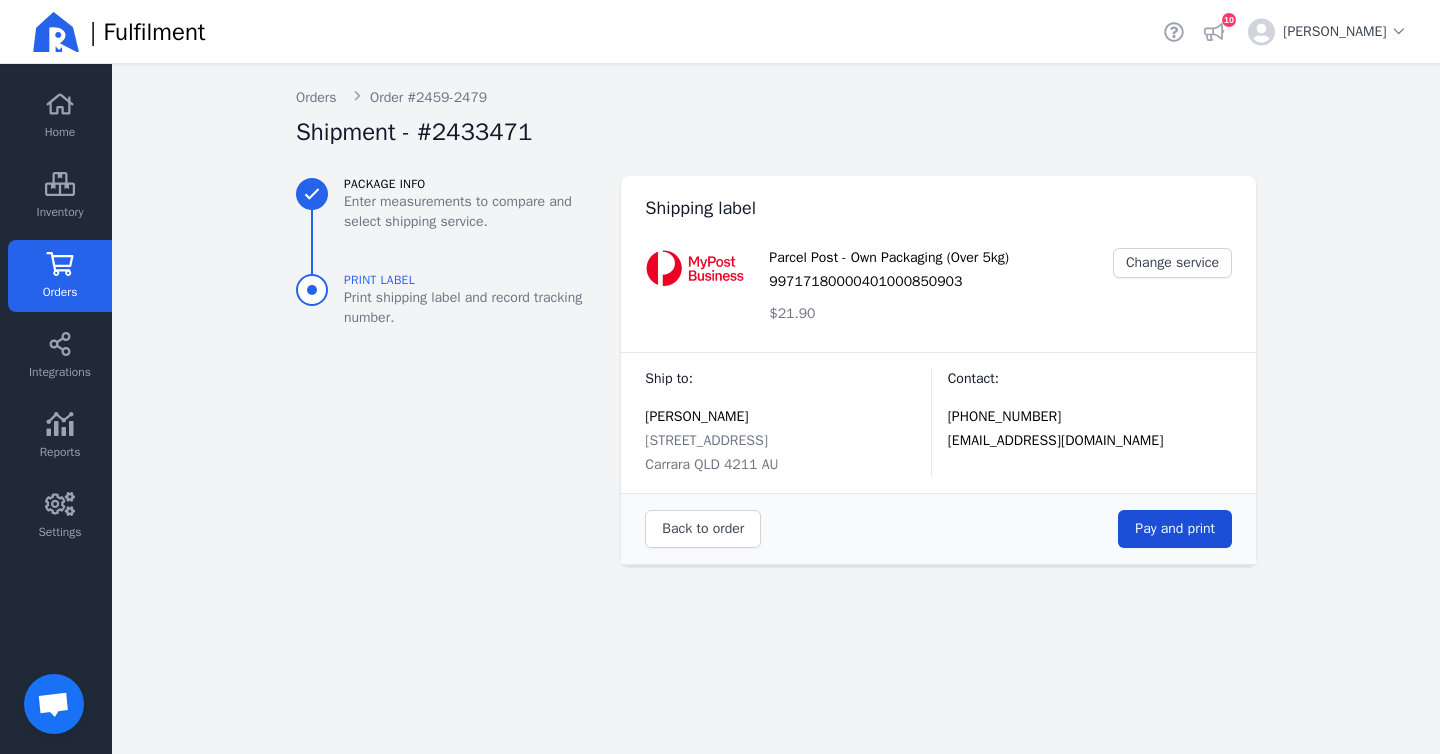 click on "Pay and print" at bounding box center (1175, 528) 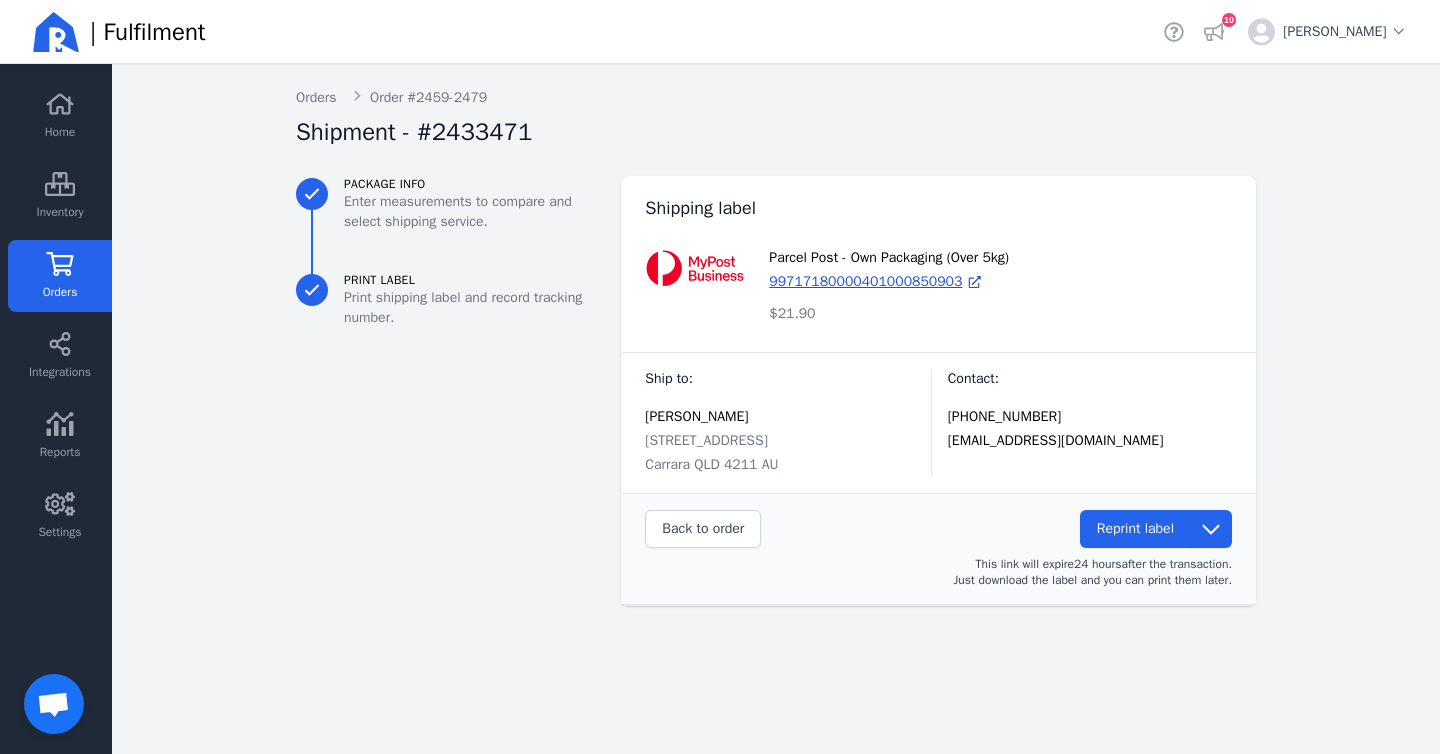 click on "Orders" at bounding box center [60, 292] 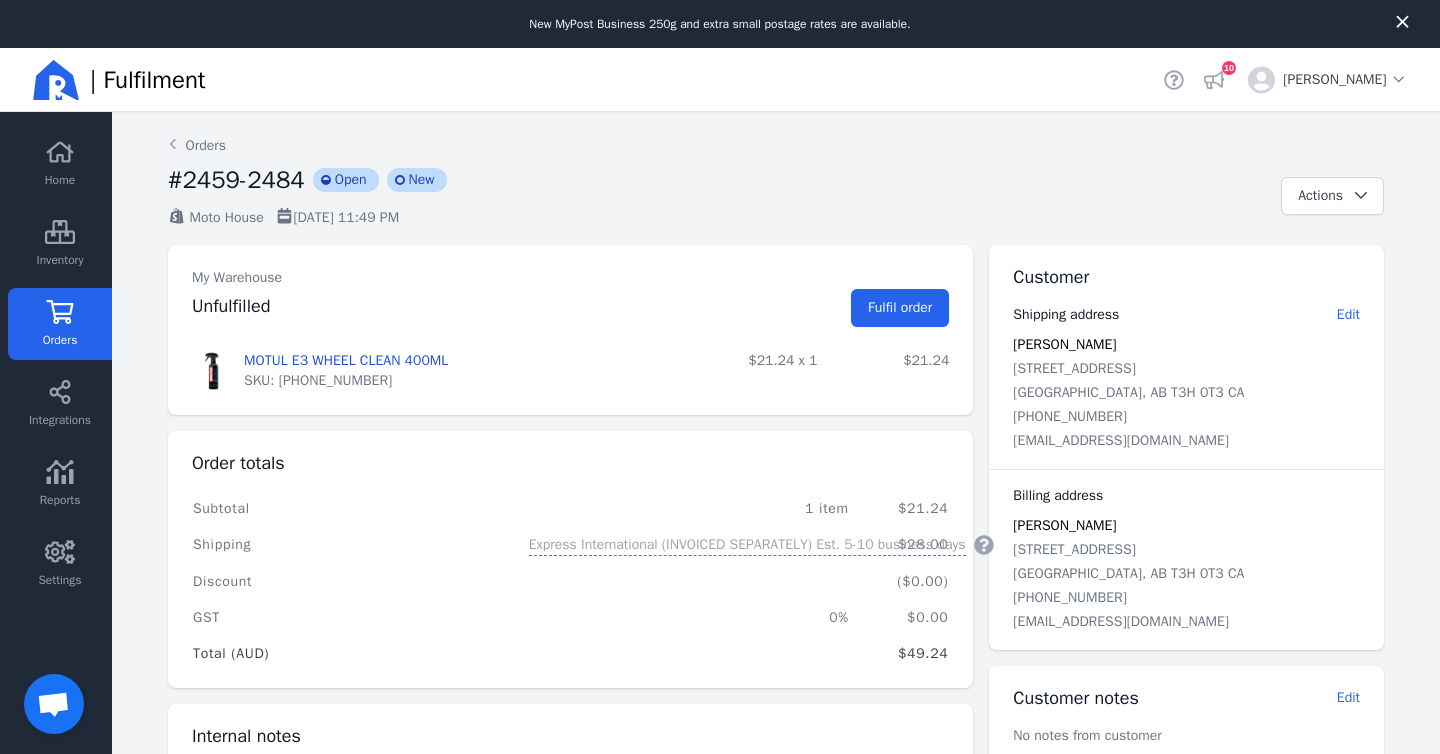 scroll, scrollTop: 0, scrollLeft: 0, axis: both 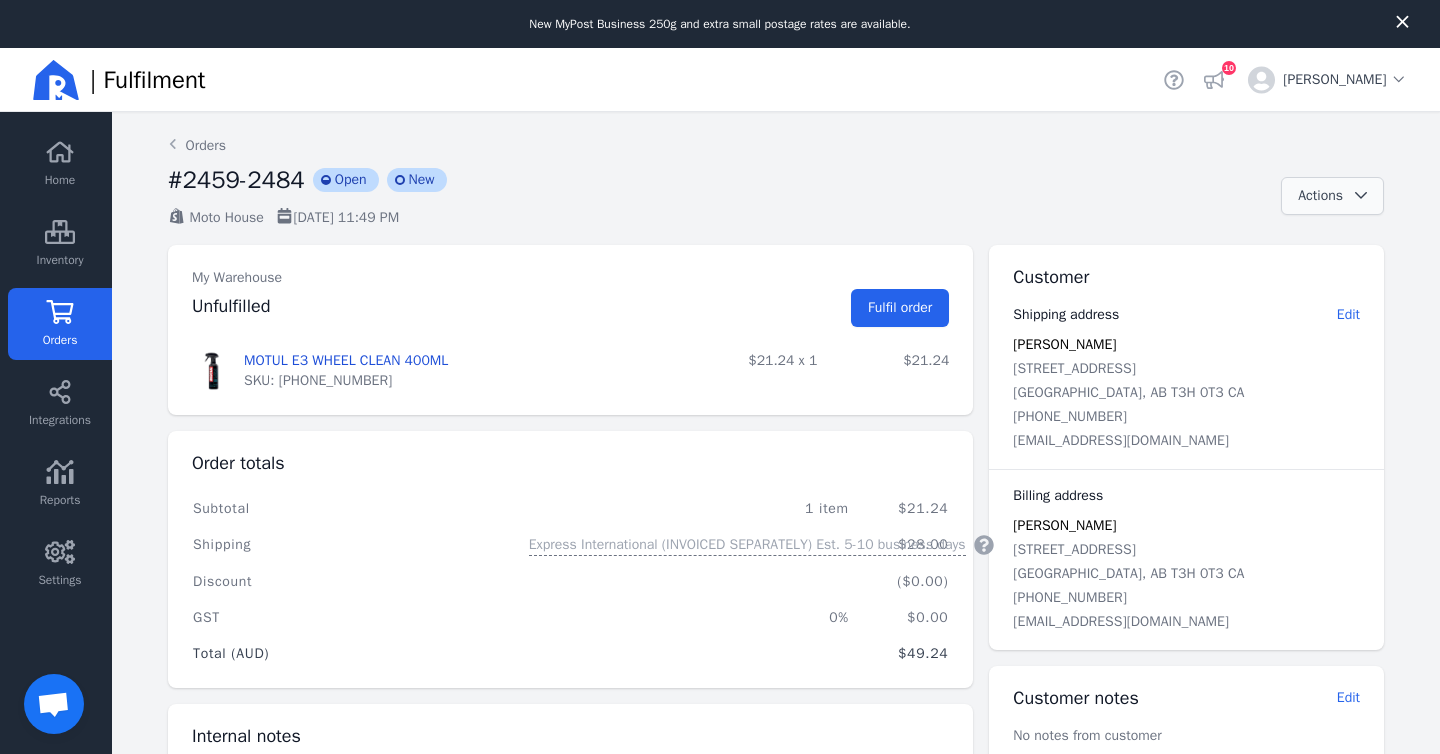 click on "Actions" at bounding box center (1320, 195) 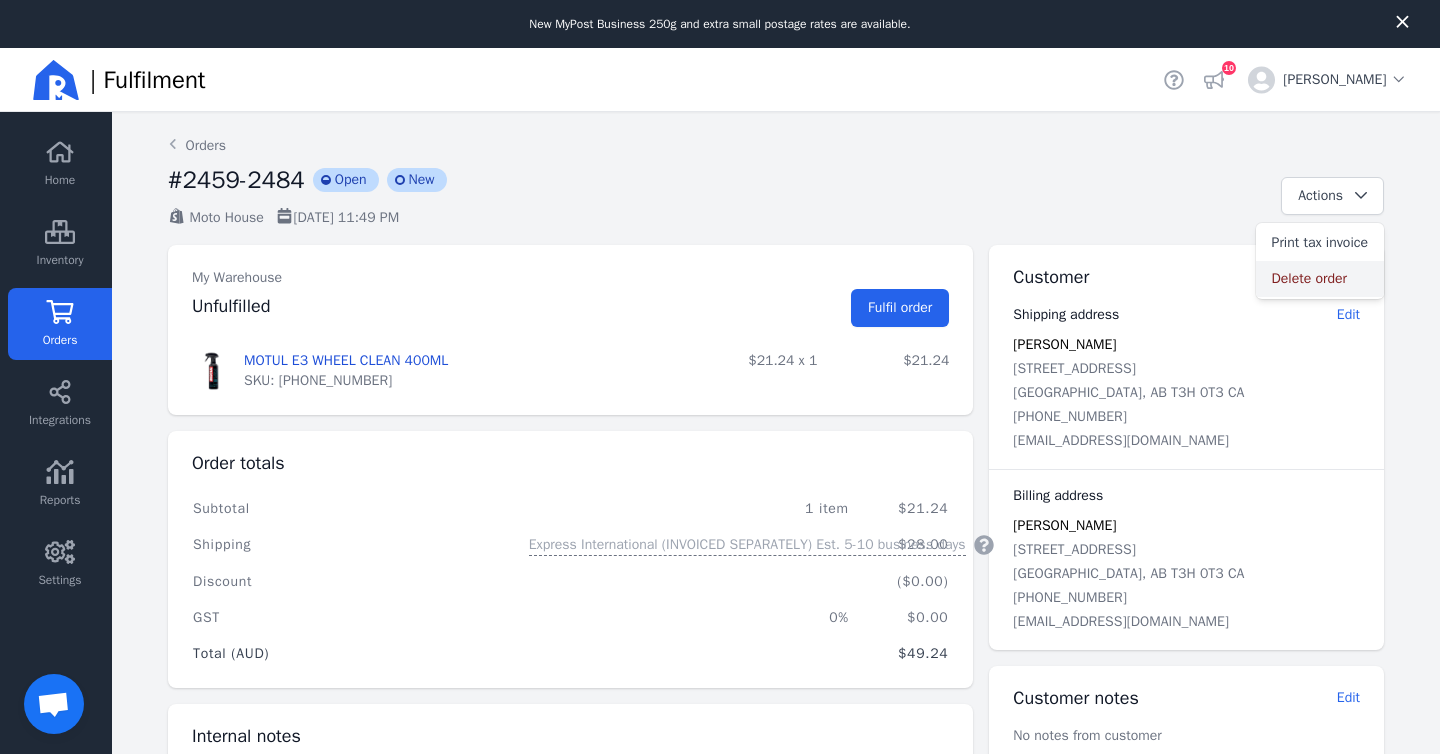 click on "Delete order" 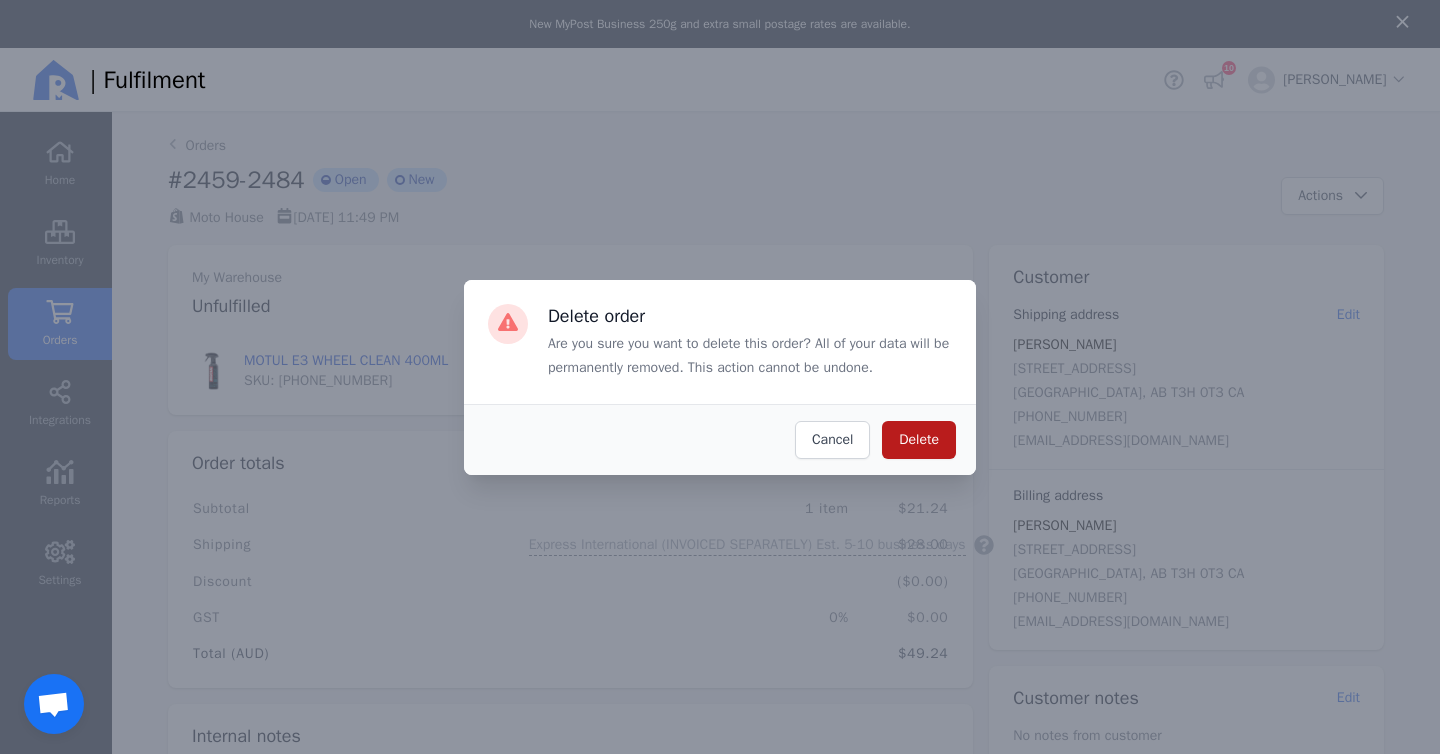 click on "Delete" at bounding box center (919, 439) 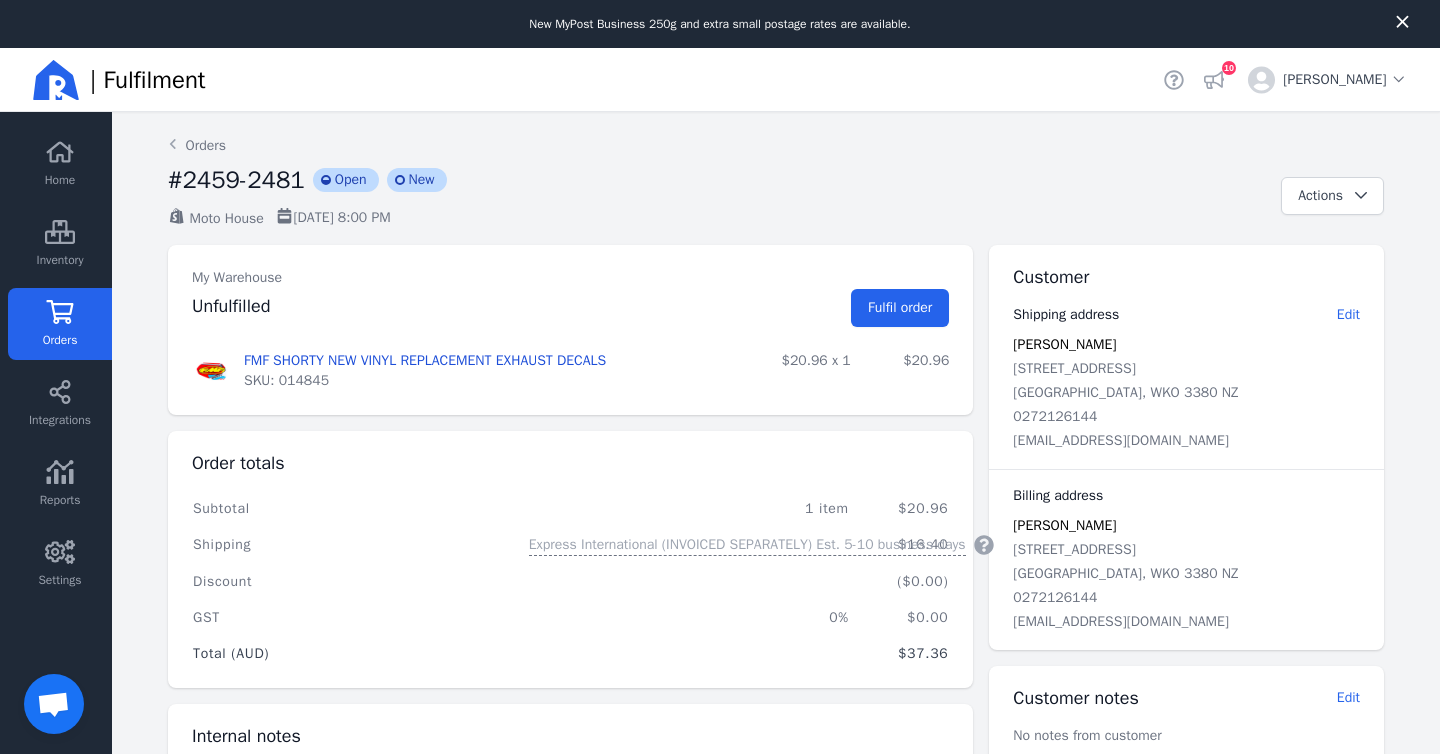 scroll, scrollTop: 0, scrollLeft: 0, axis: both 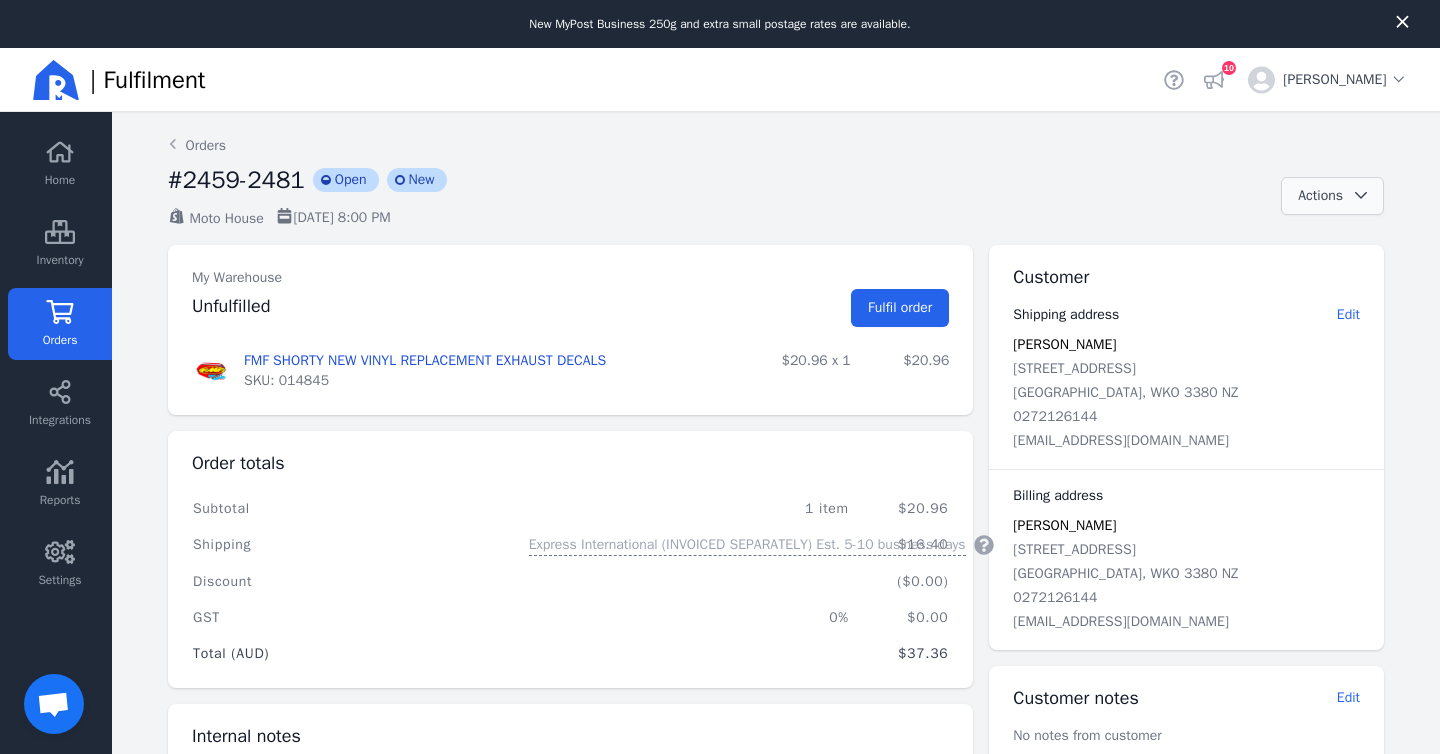 click at bounding box center [1355, 196] 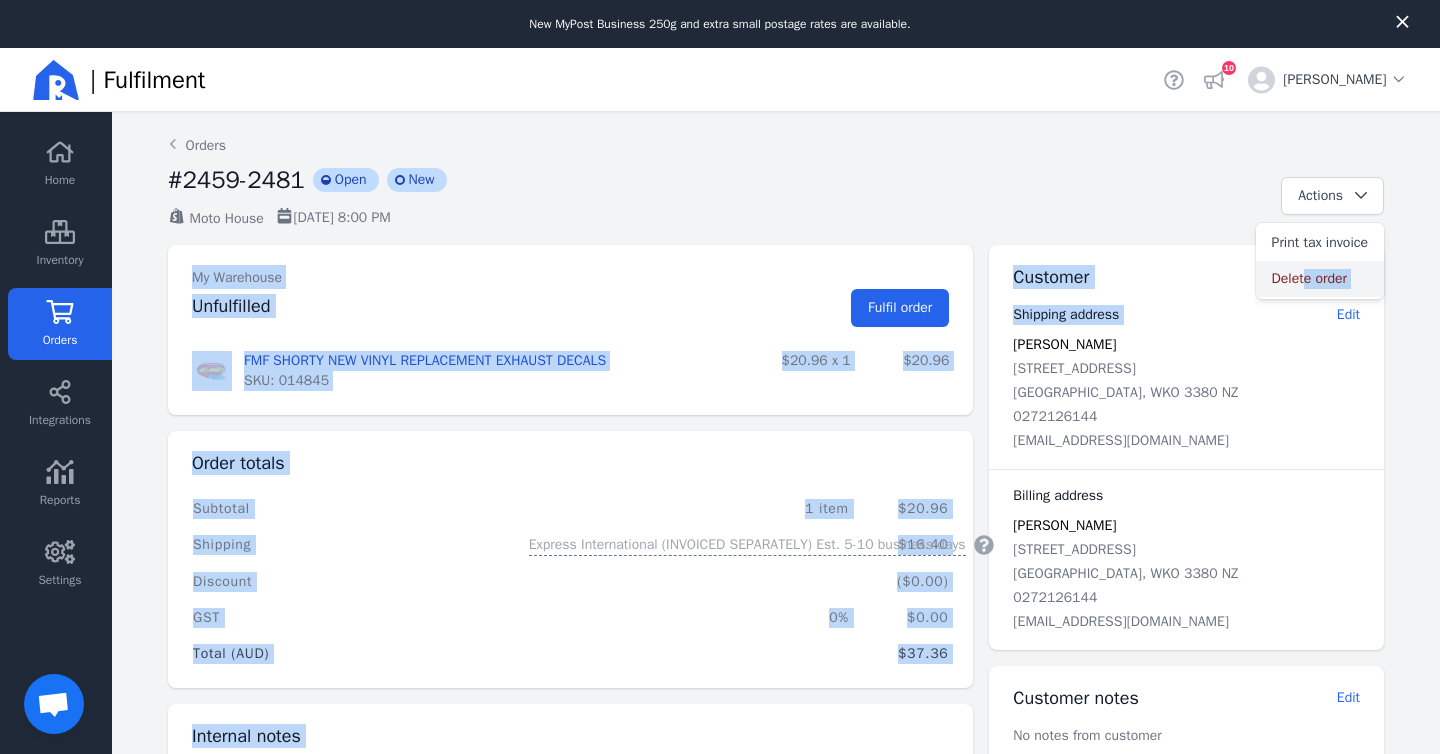 drag, startPoint x: 1298, startPoint y: 299, endPoint x: 1303, endPoint y: 281, distance: 18.681541 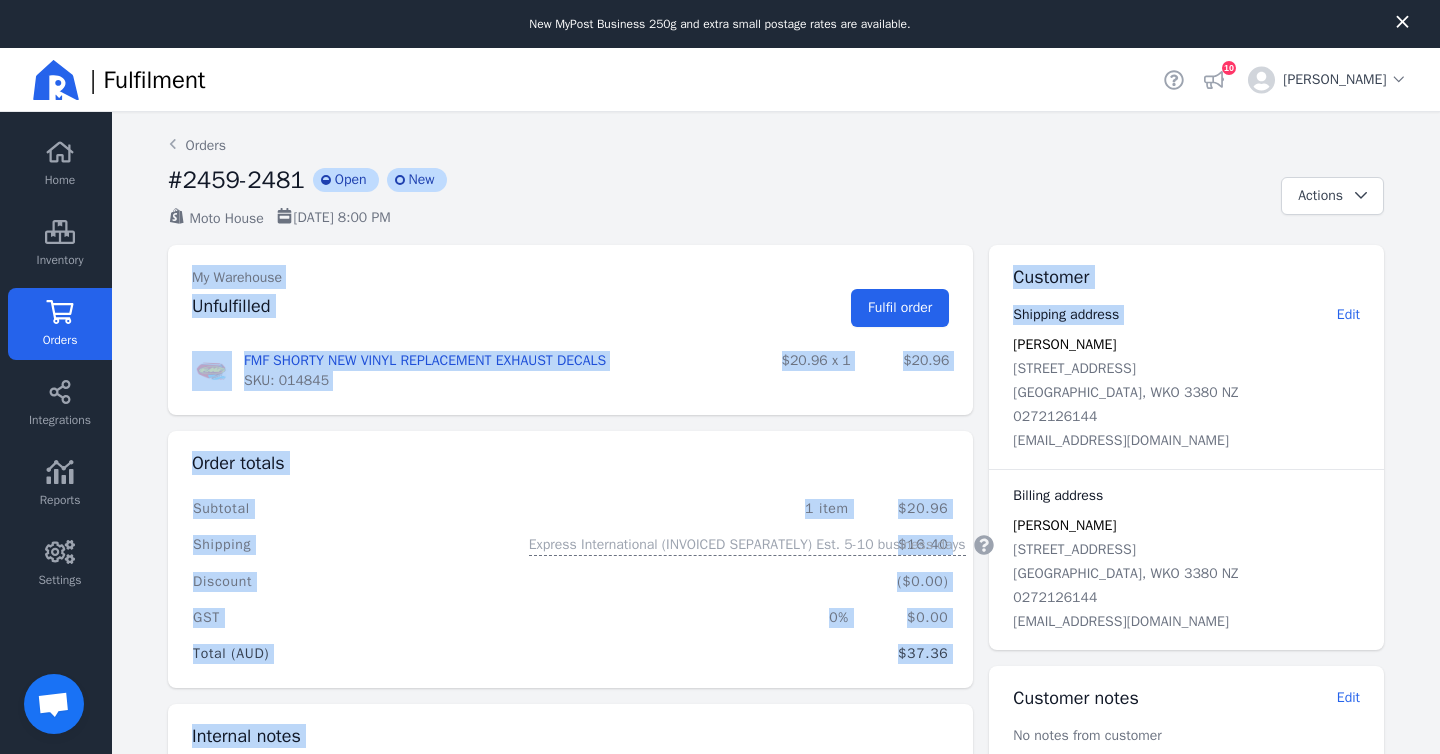 click on "Customer" 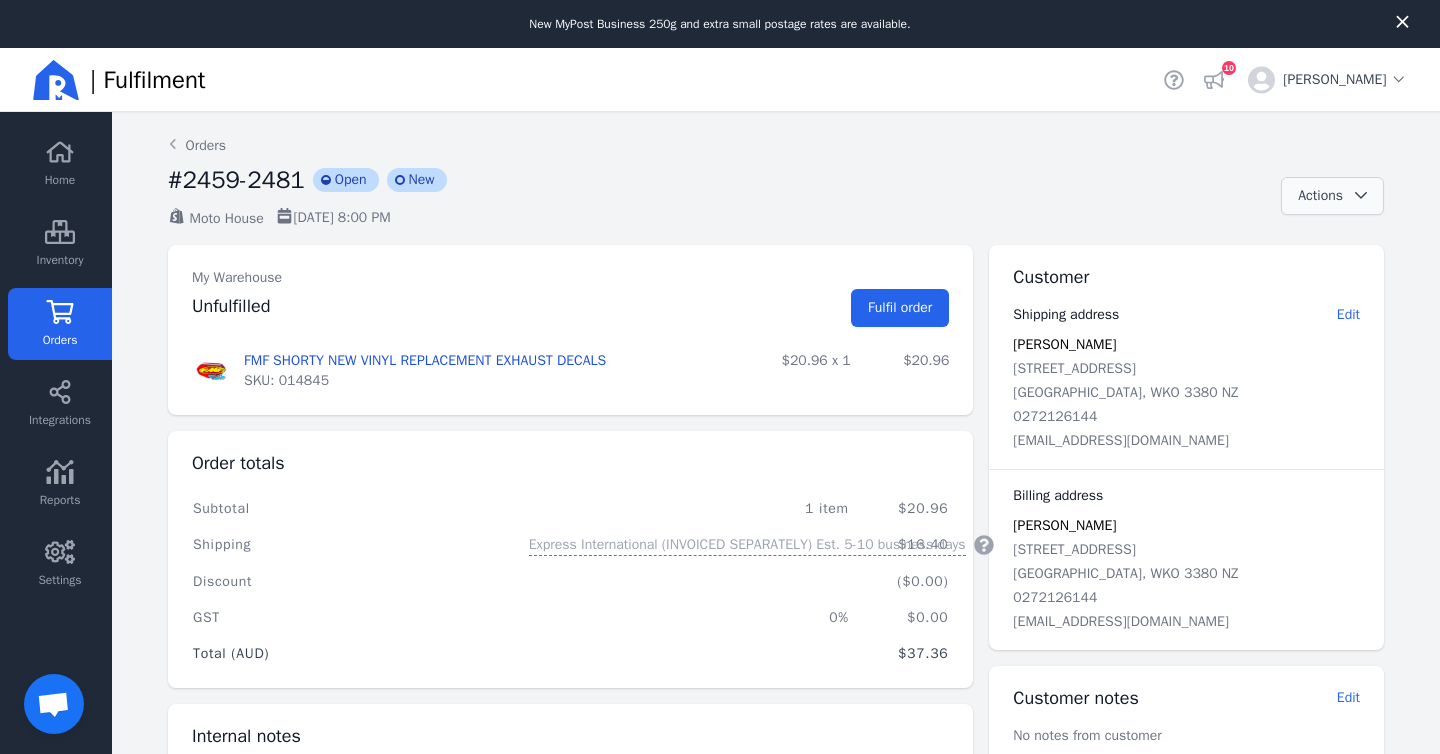 click on "Actions" at bounding box center (1320, 195) 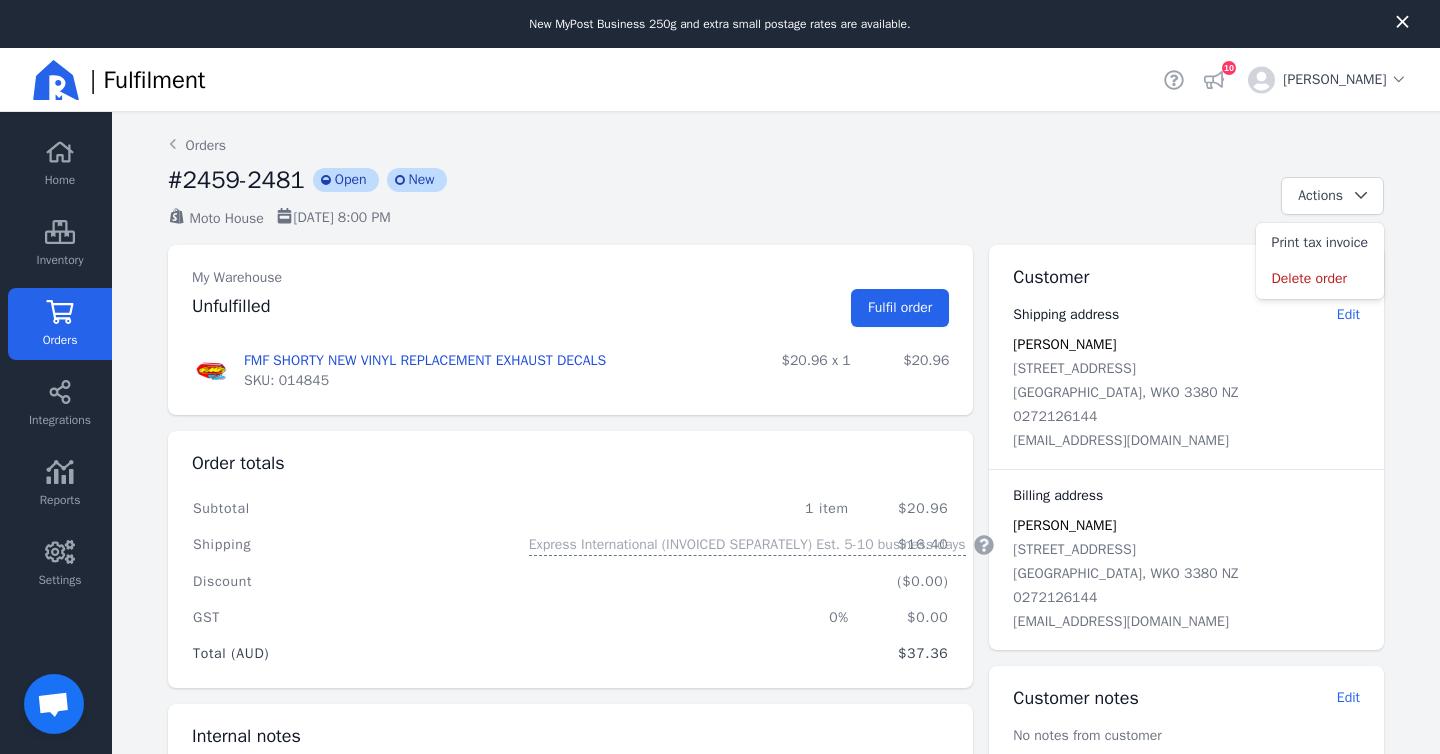 click on "Delete order" at bounding box center (1320, 279) 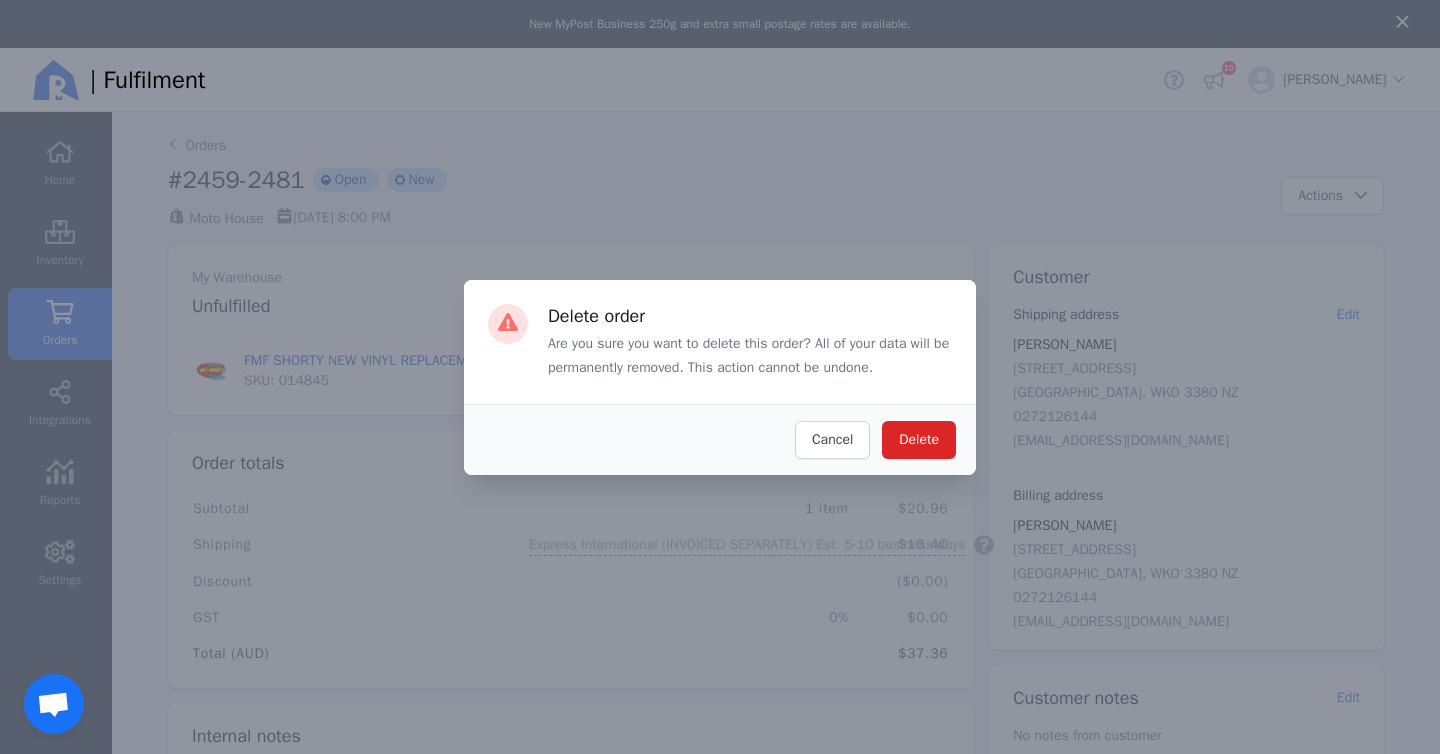 click on "Delete Cancel" at bounding box center [720, 439] 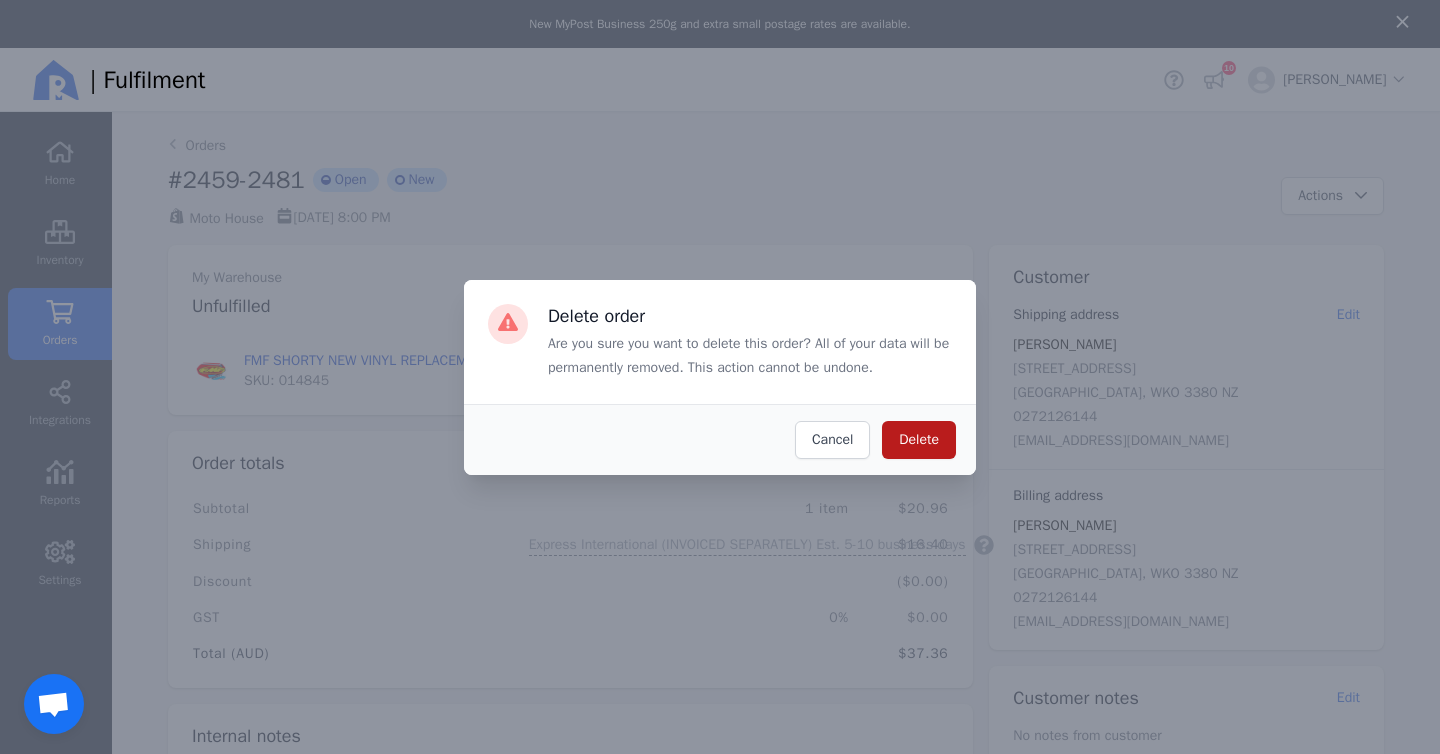 click on "Delete" at bounding box center [919, 440] 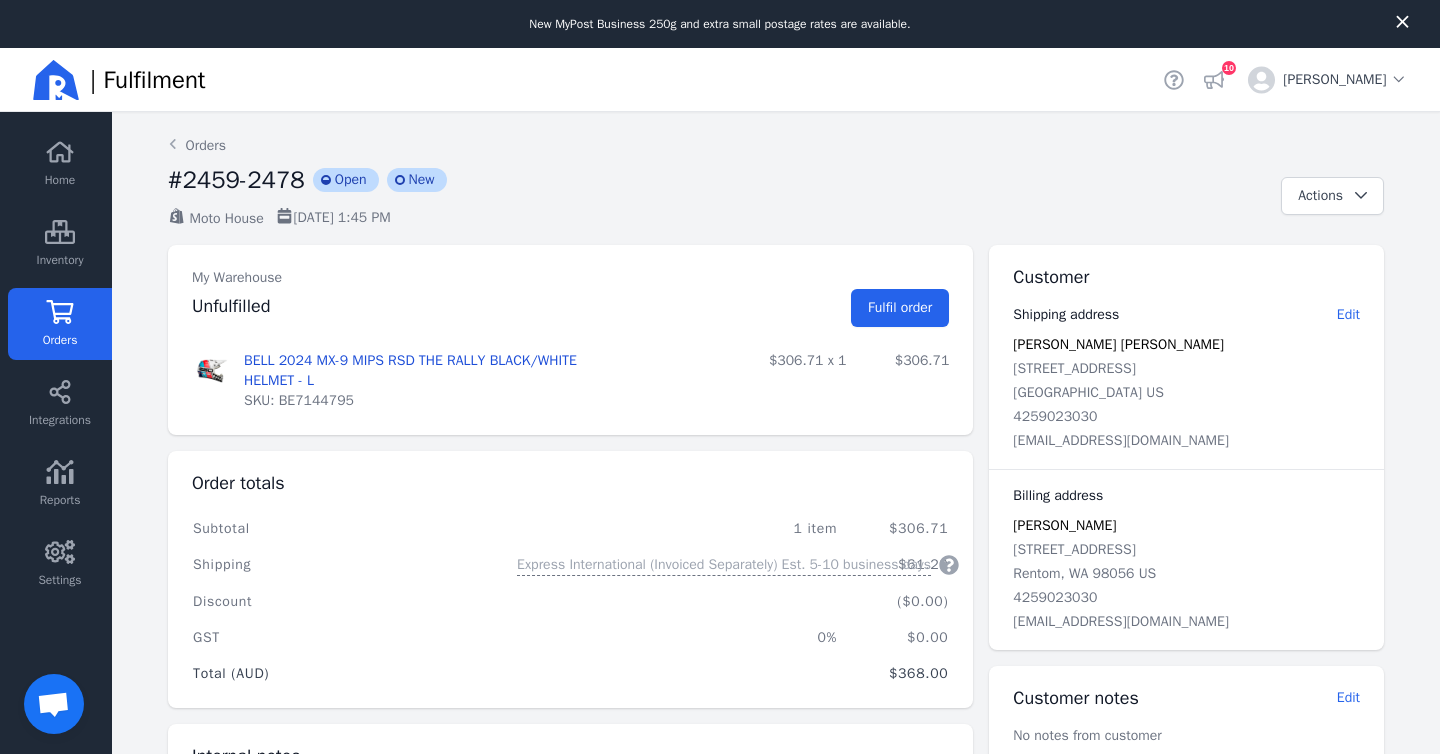 scroll, scrollTop: 0, scrollLeft: 0, axis: both 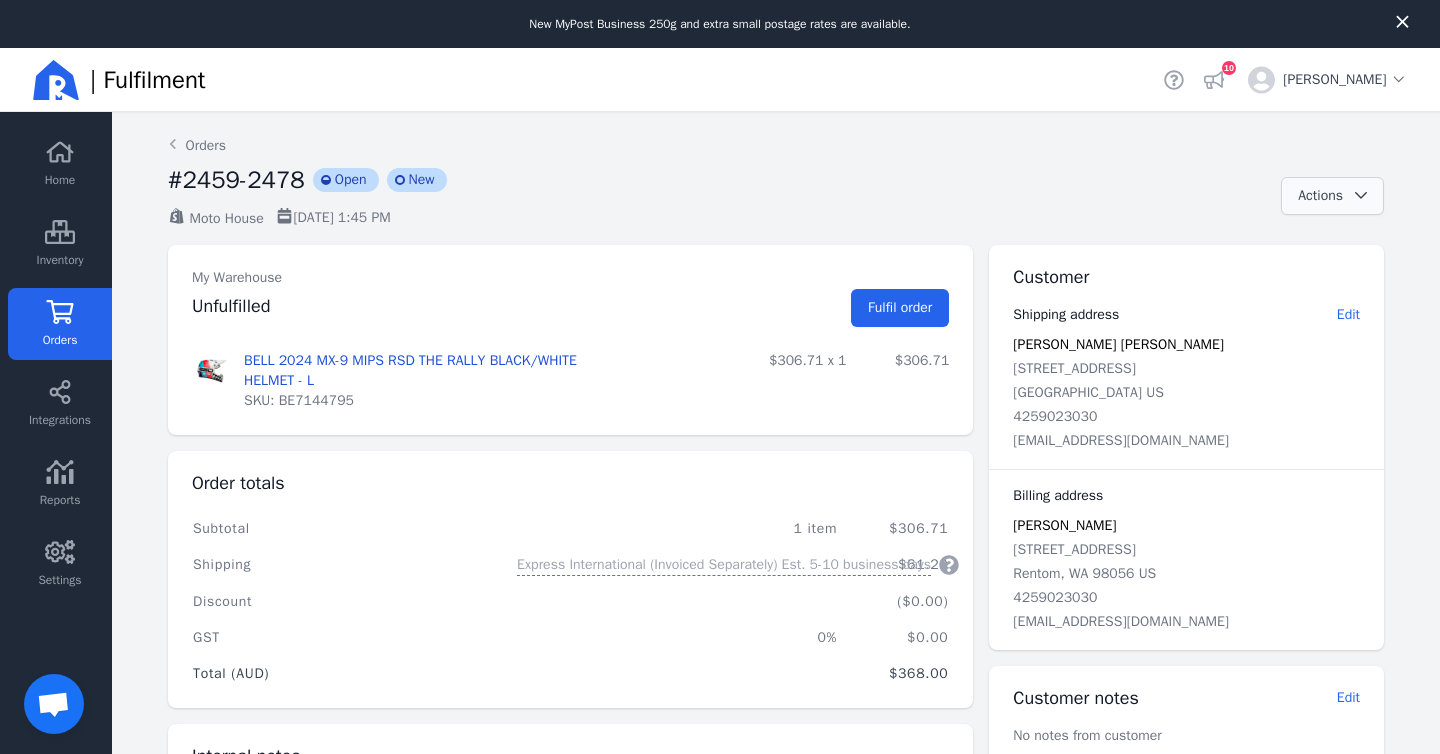 click on "Actions" at bounding box center (1320, 195) 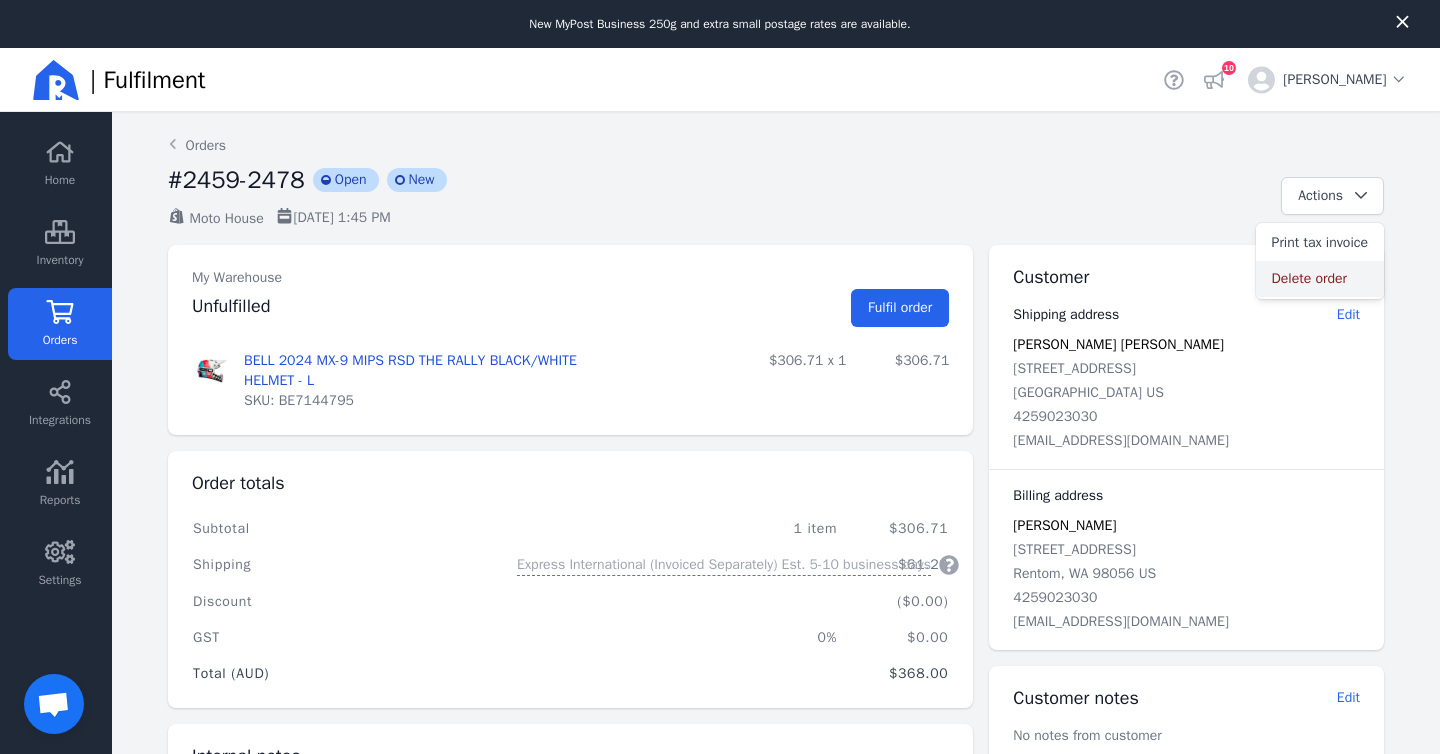 click on "Delete order" at bounding box center (1320, 279) 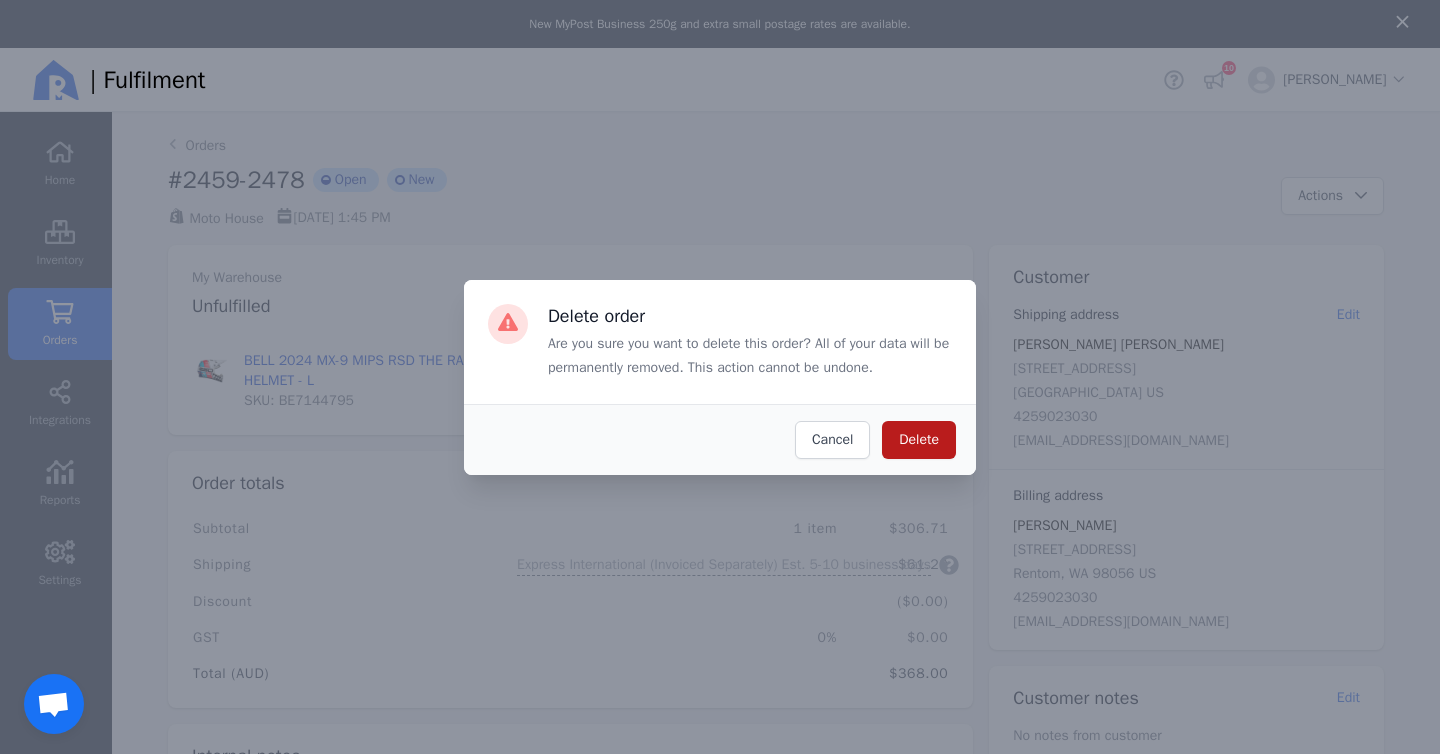 click on "Delete" at bounding box center [919, 439] 